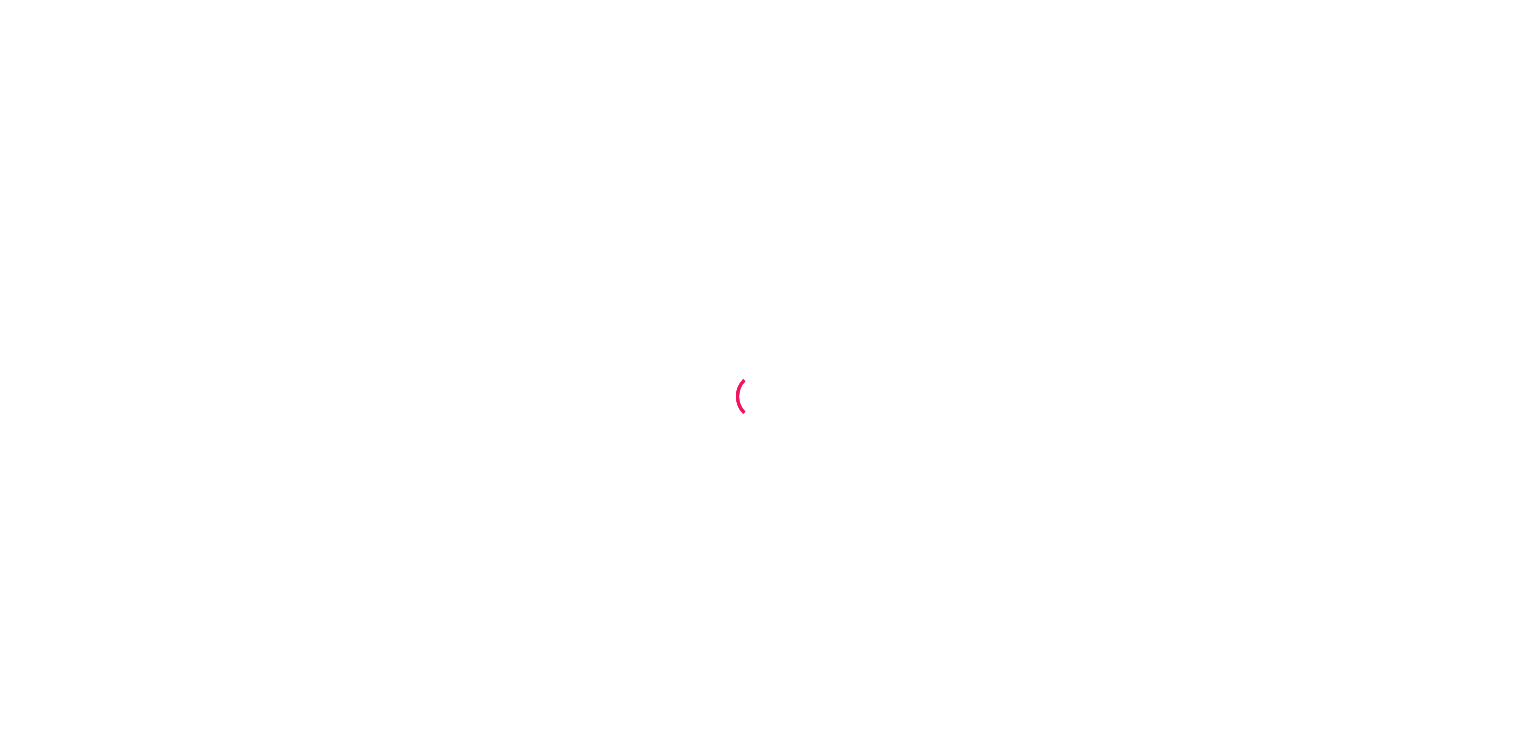 scroll, scrollTop: 0, scrollLeft: 0, axis: both 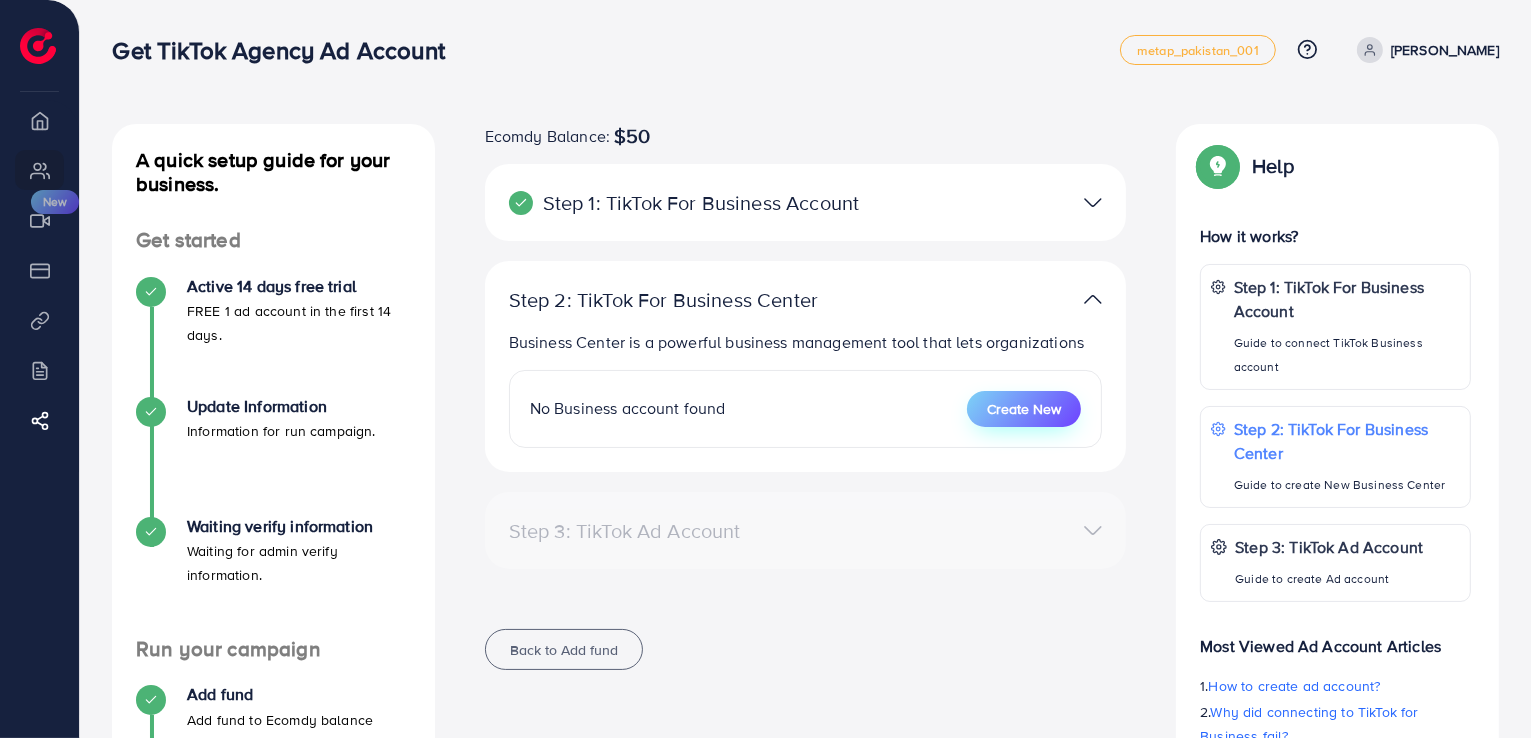 click on "Create New" at bounding box center [1024, 409] 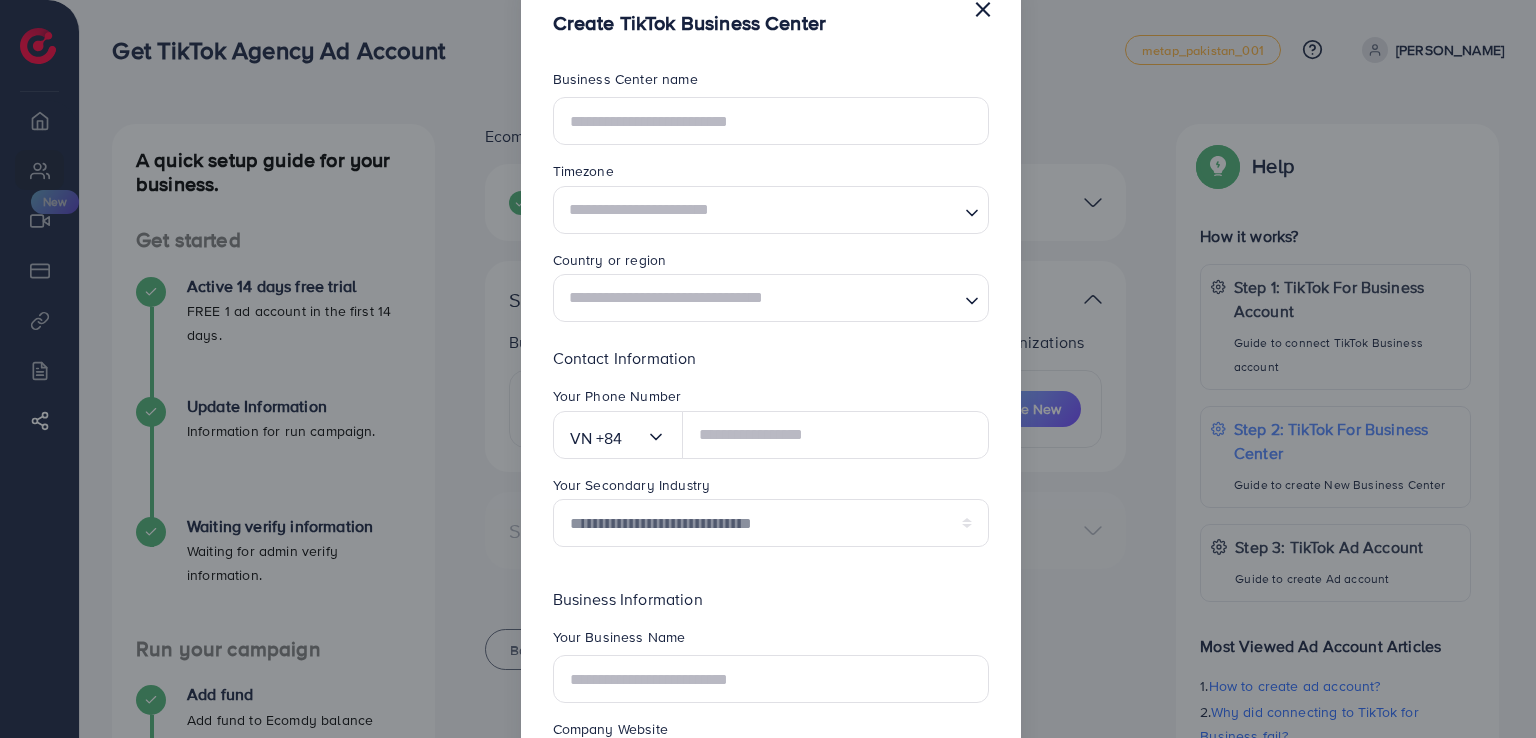 scroll, scrollTop: 0, scrollLeft: 0, axis: both 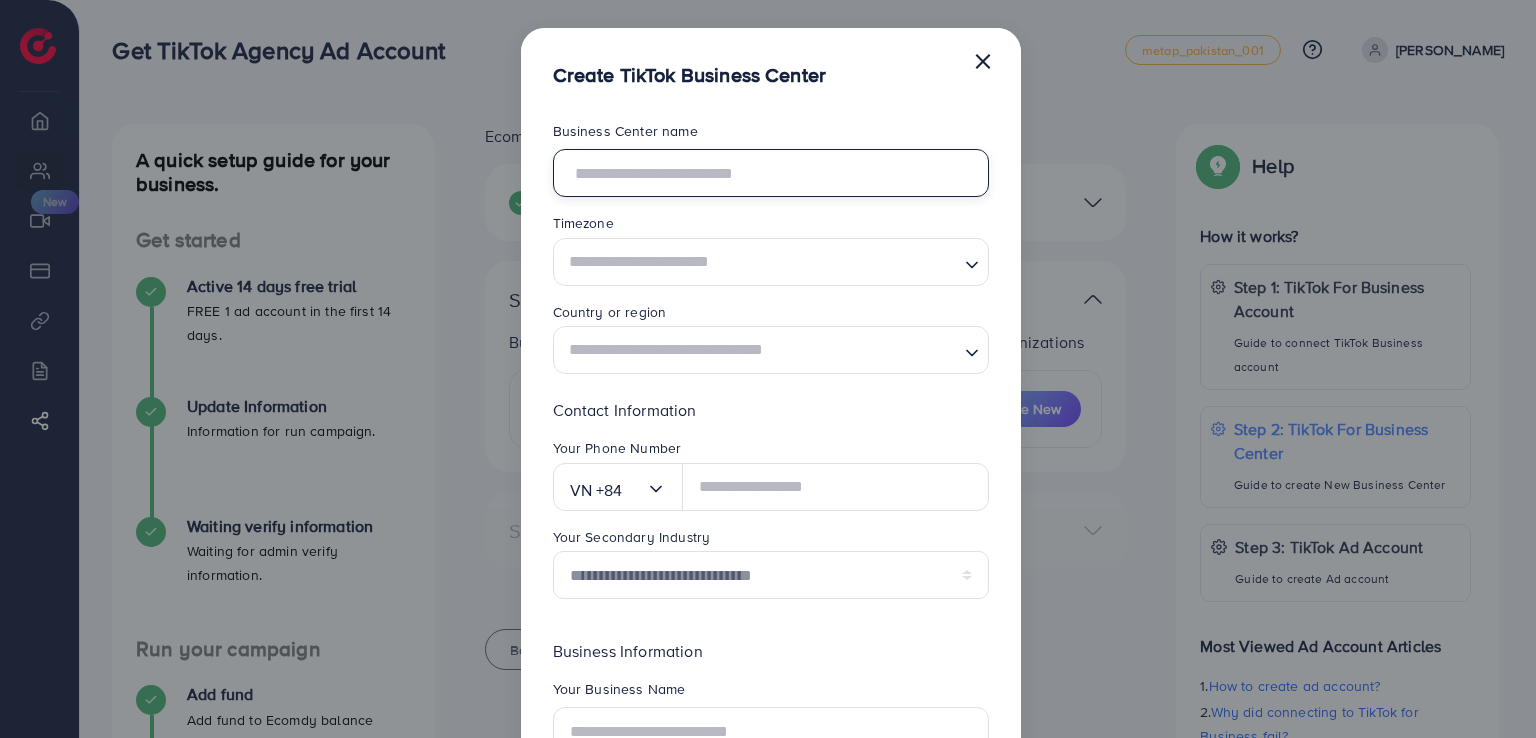 click at bounding box center [771, 173] 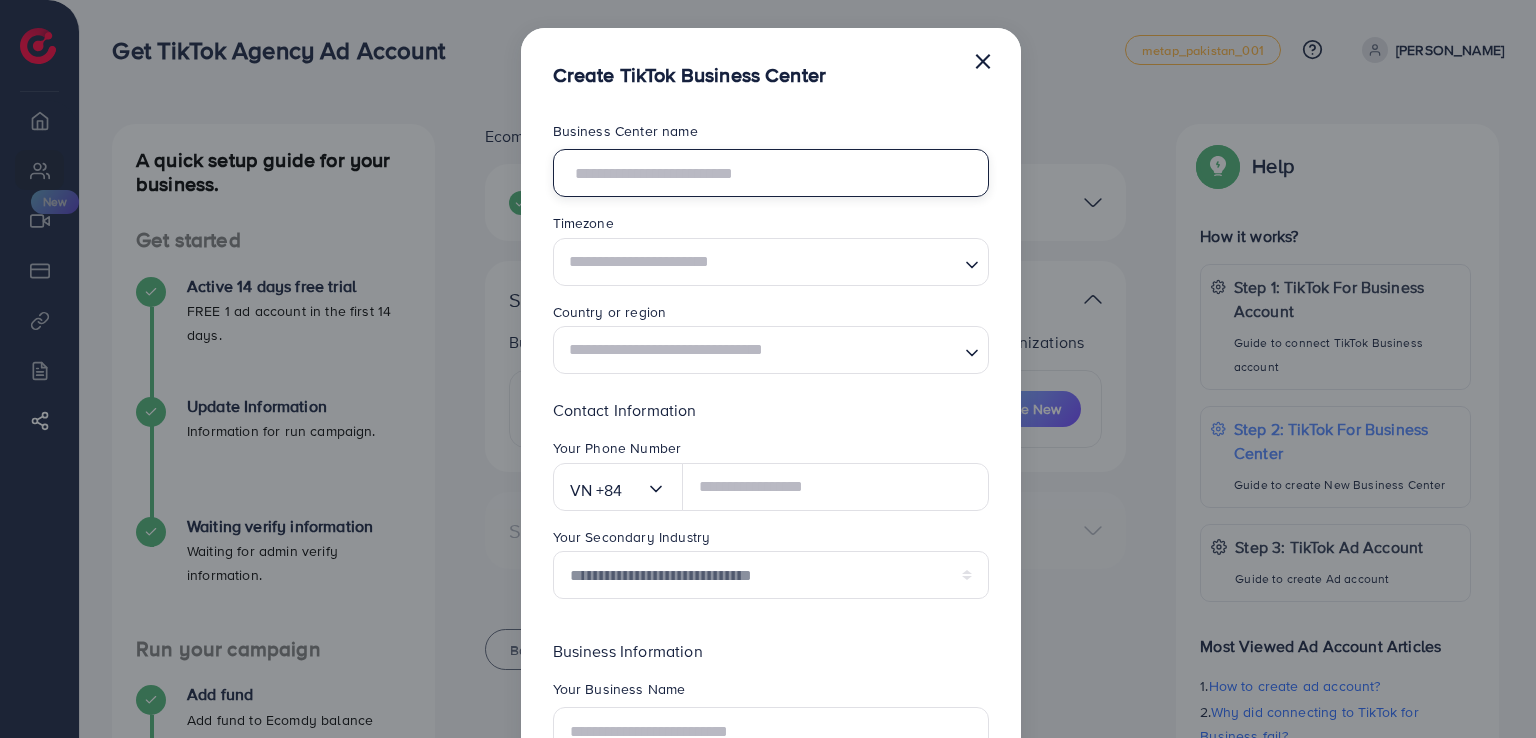 click at bounding box center [771, 173] 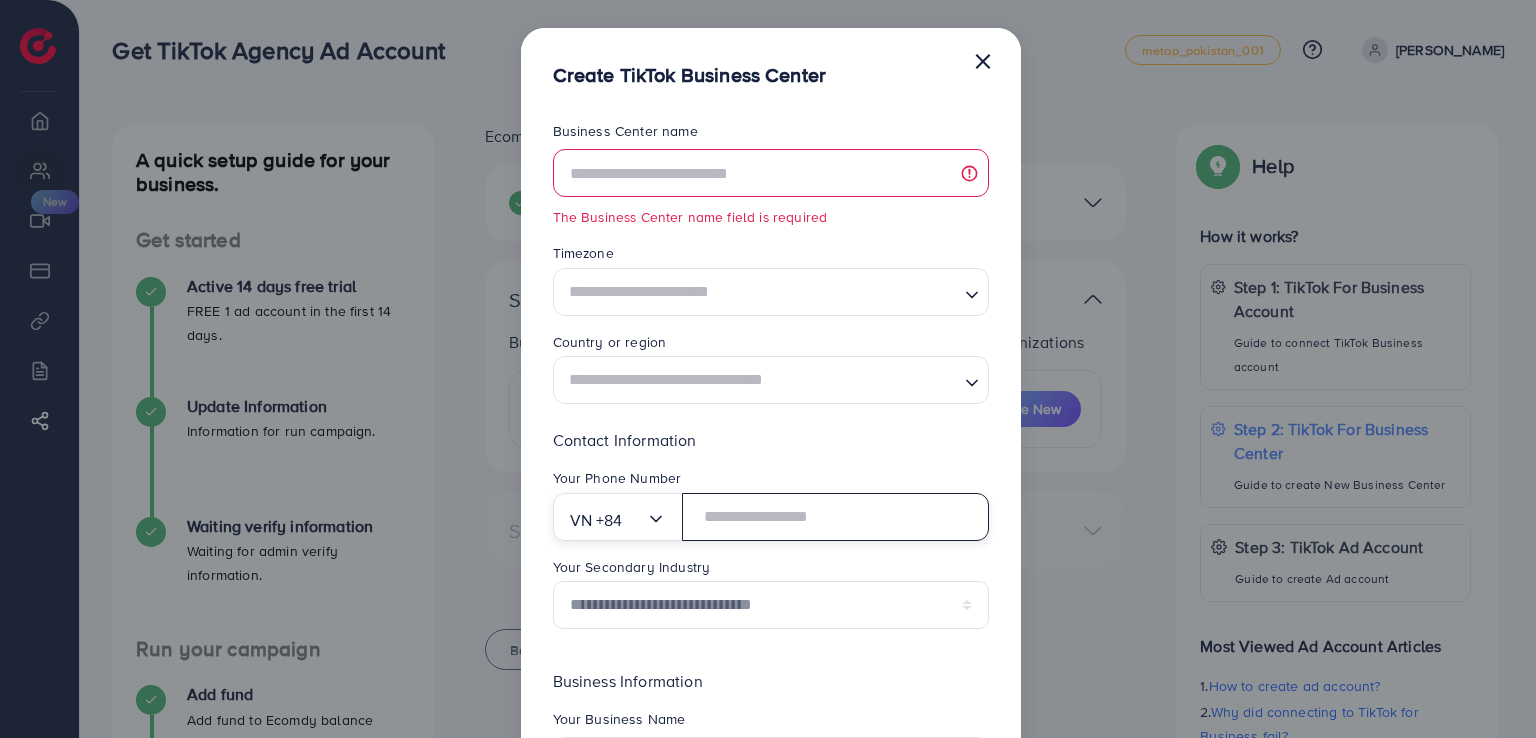 click at bounding box center (835, 517) 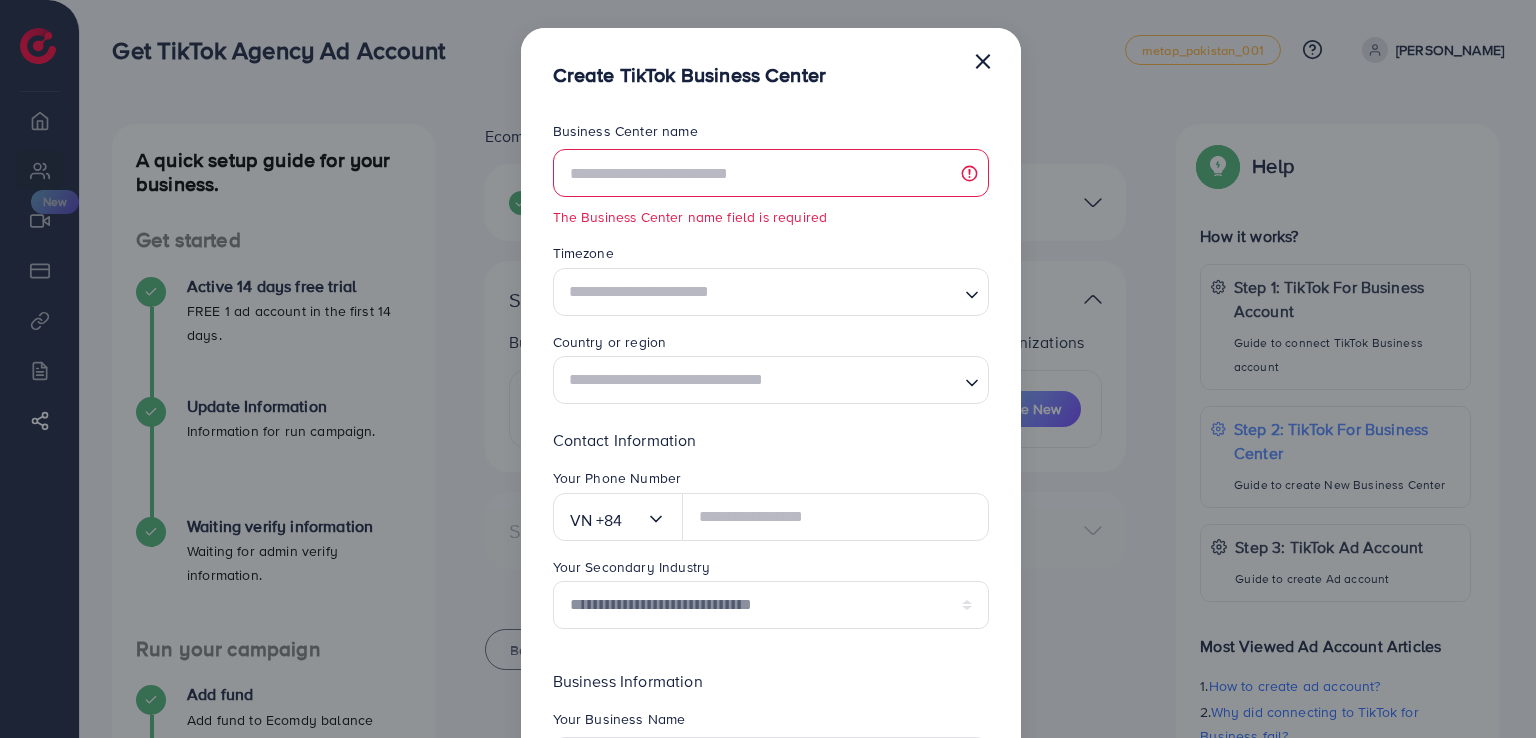 click on "×" at bounding box center [983, 60] 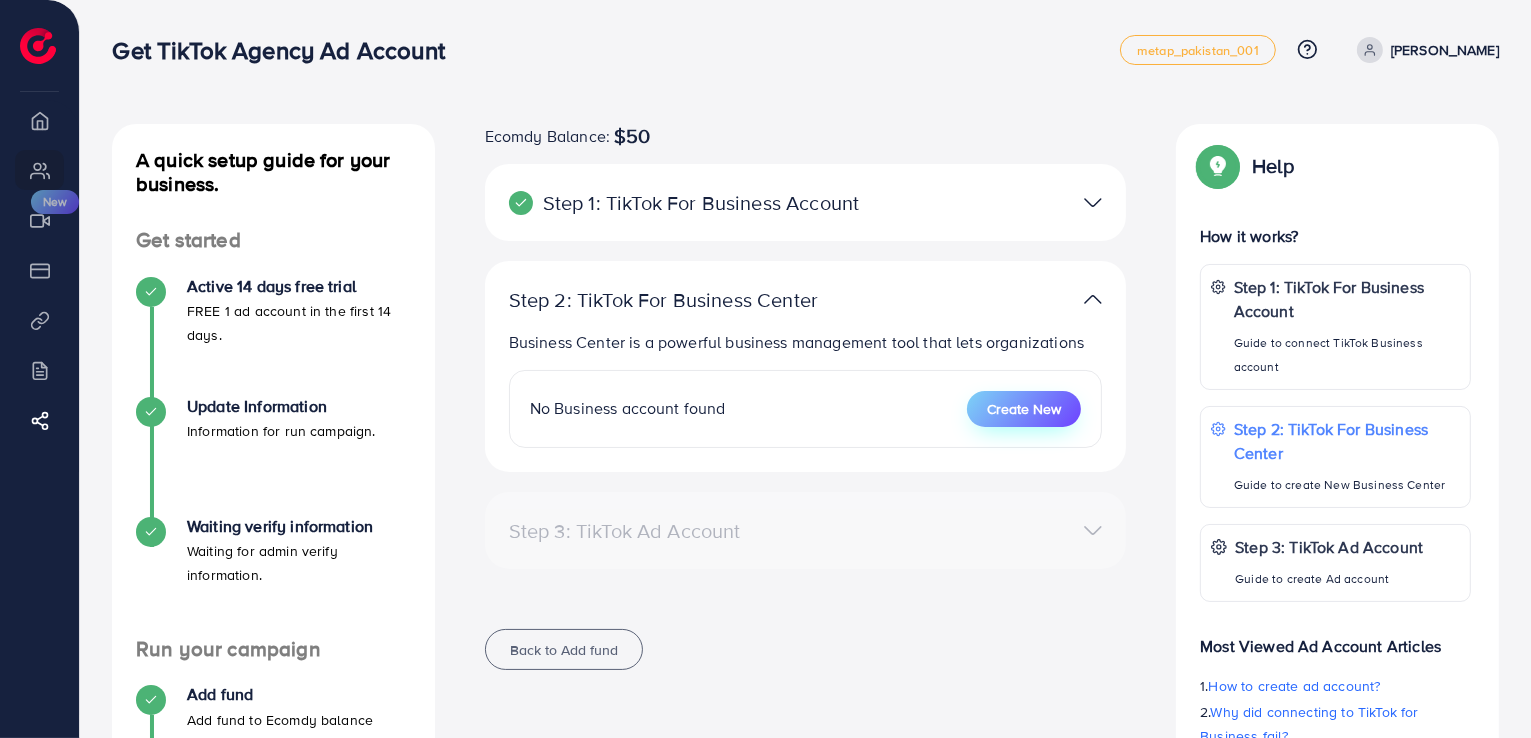 click on "Create New" at bounding box center (1024, 409) 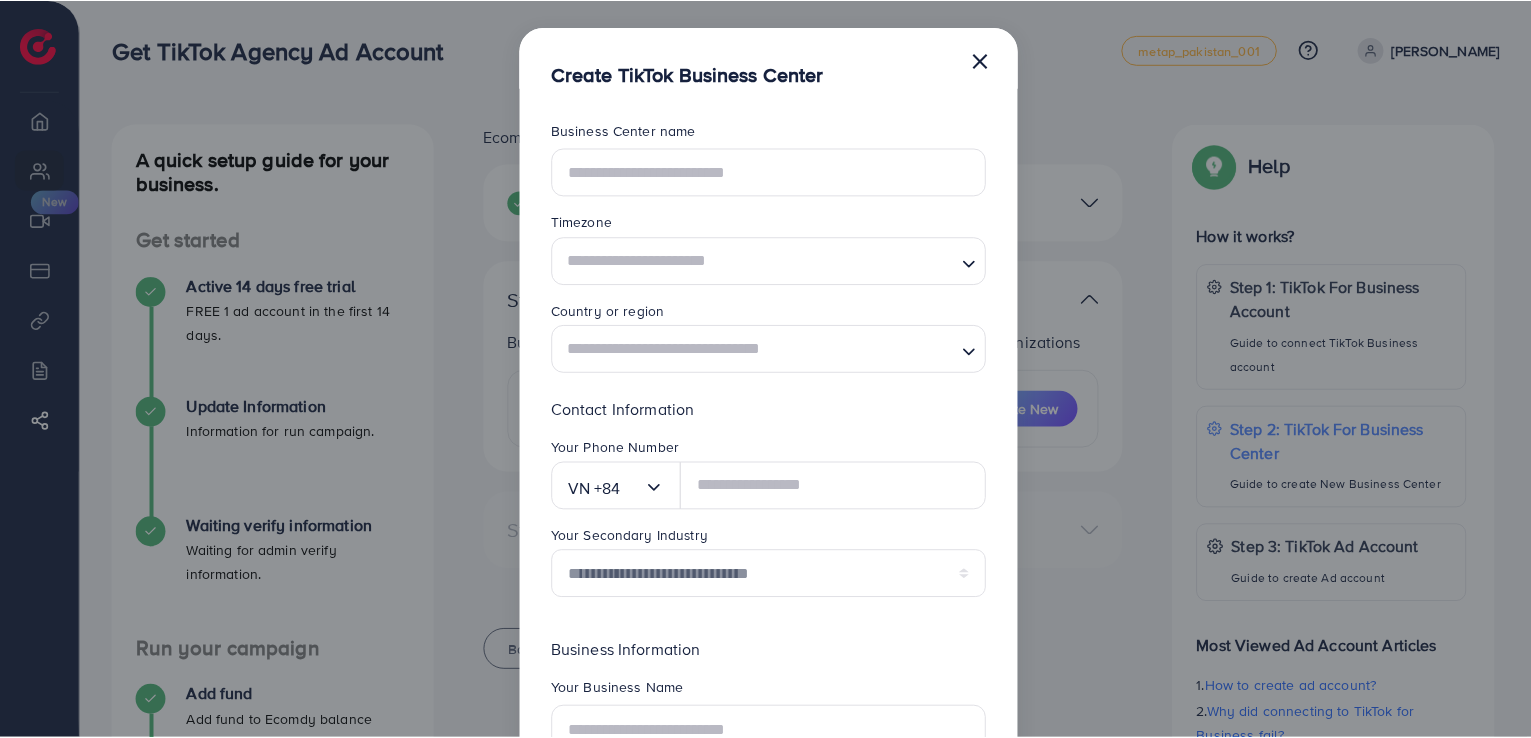 scroll, scrollTop: 0, scrollLeft: 0, axis: both 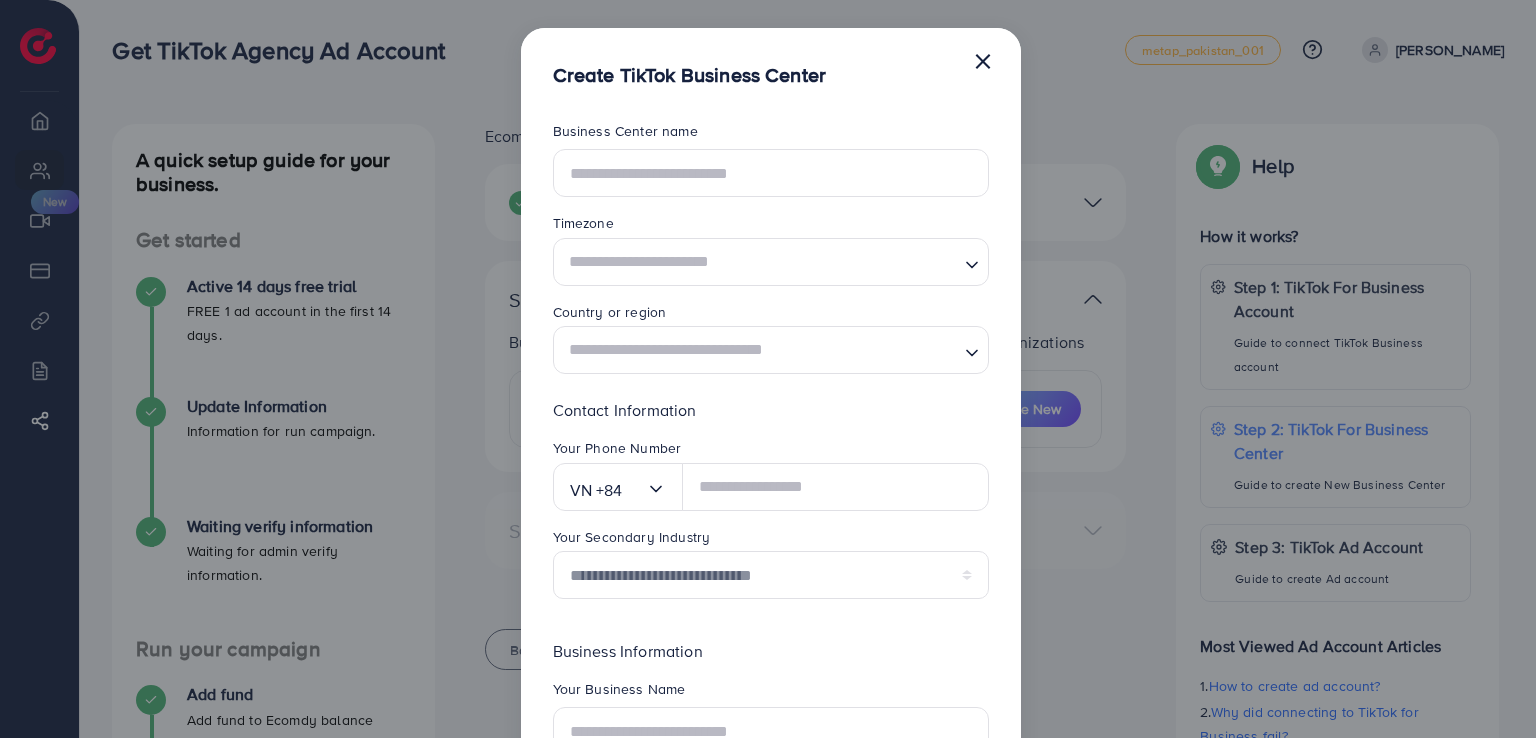 click on "×" at bounding box center (983, 60) 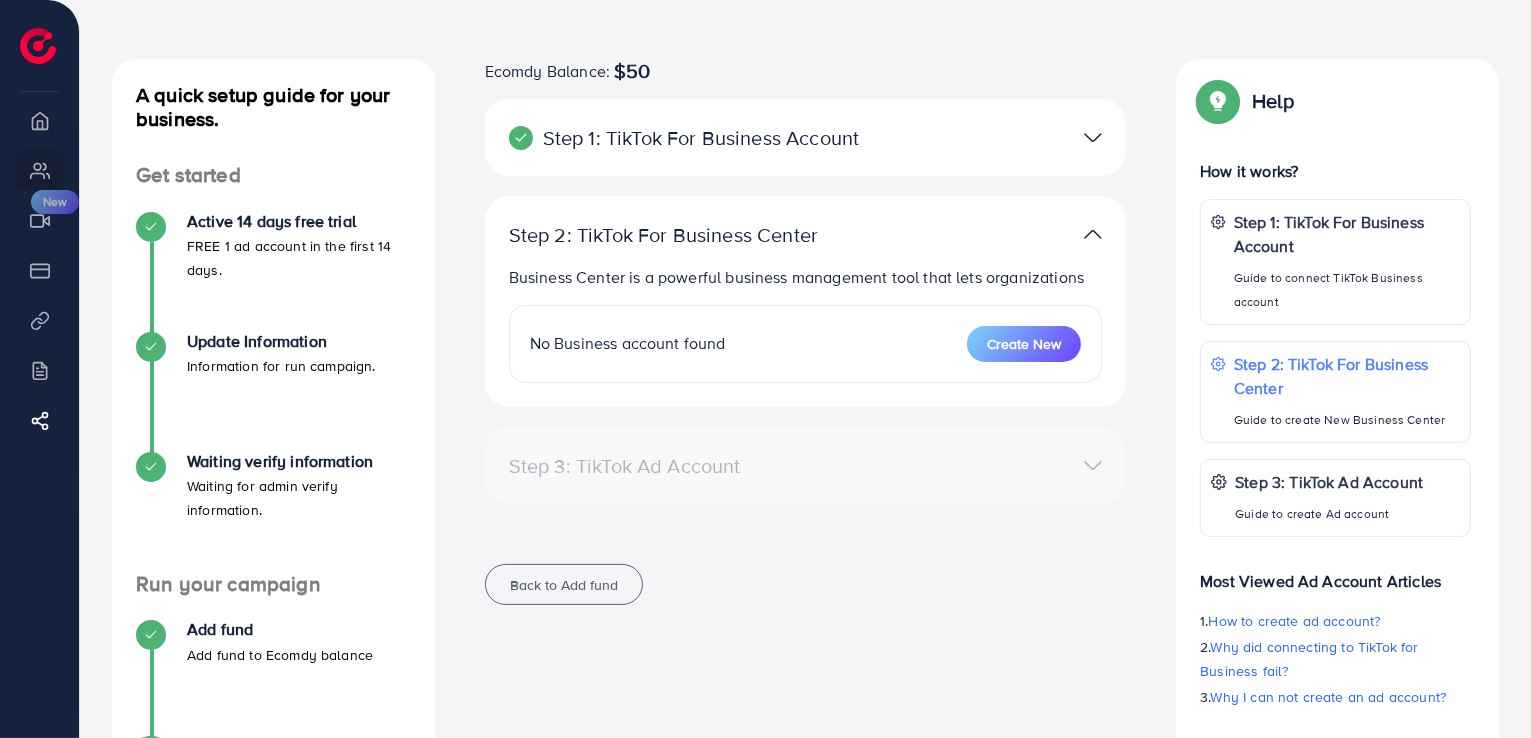 scroll, scrollTop: 100, scrollLeft: 0, axis: vertical 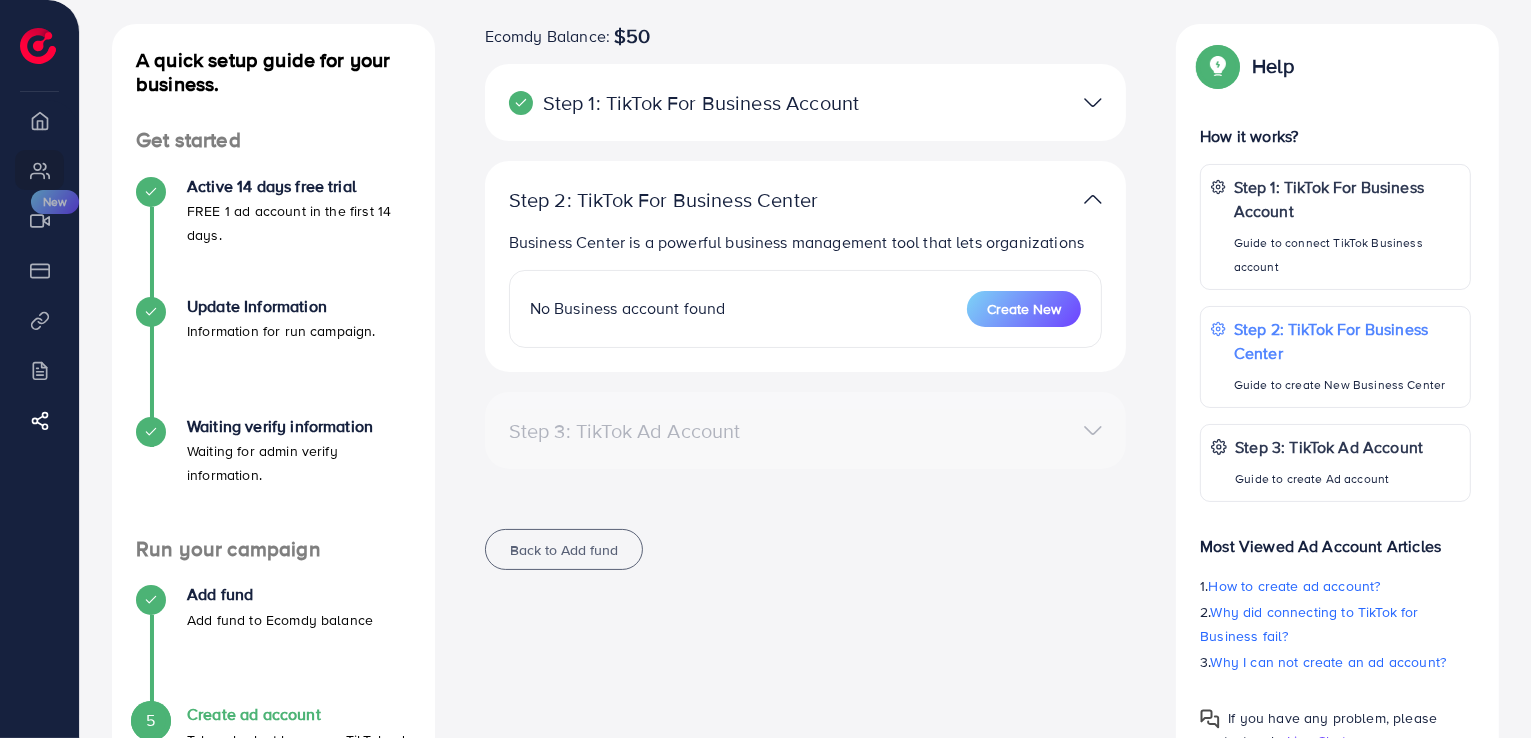 drag, startPoint x: 1101, startPoint y: 81, endPoint x: 1098, endPoint y: 95, distance: 14.3178215 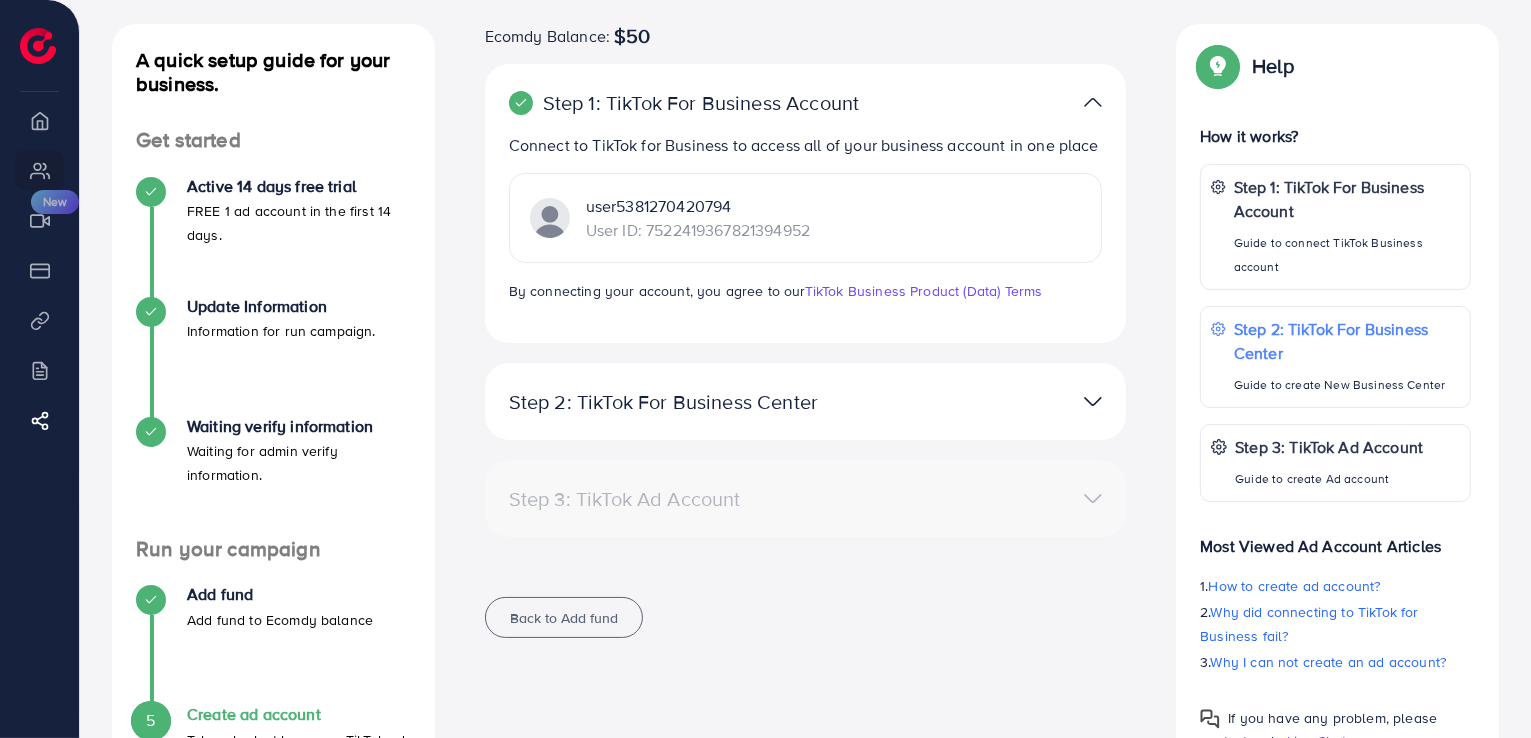 click on "Ecomdy Balance:  $50" at bounding box center (806, 36) 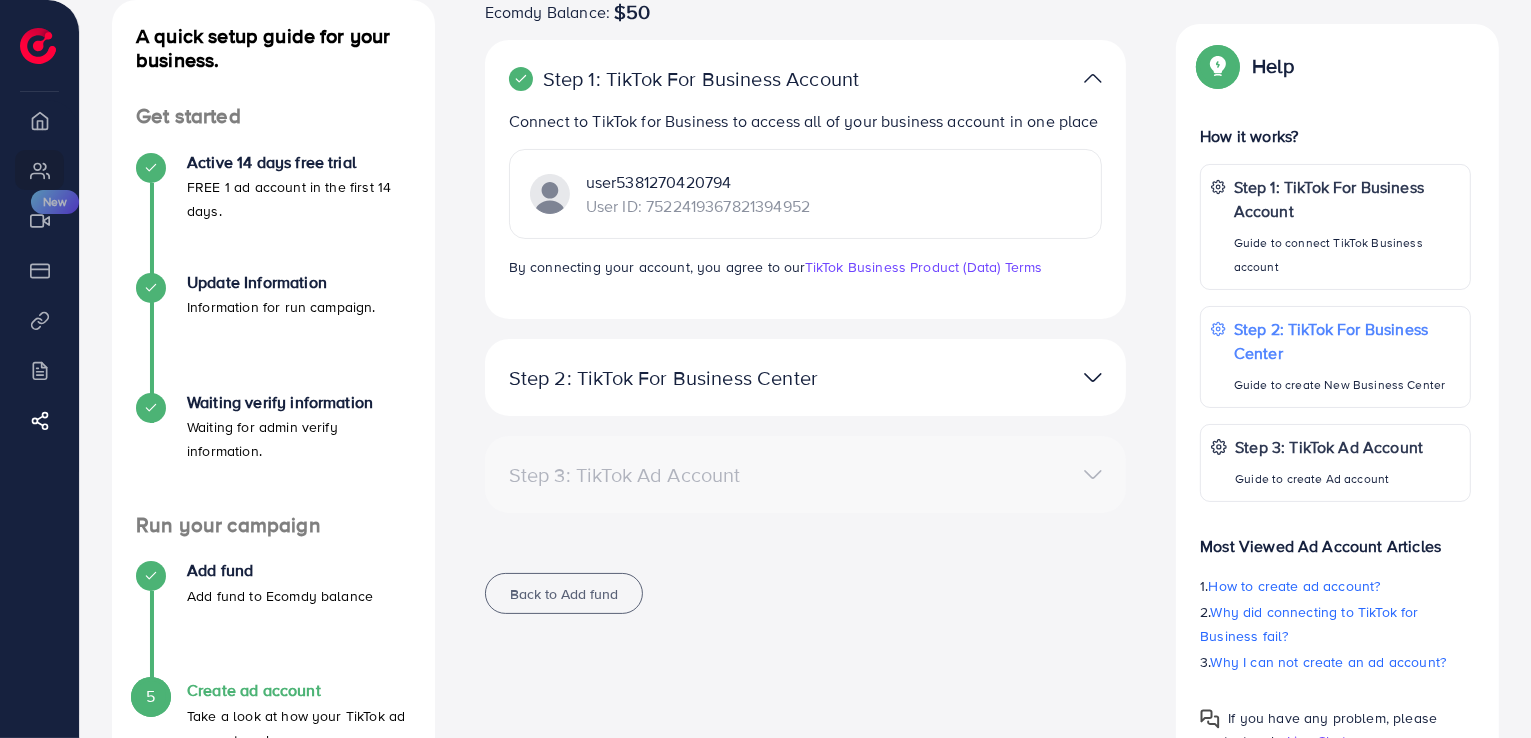 scroll, scrollTop: 0, scrollLeft: 0, axis: both 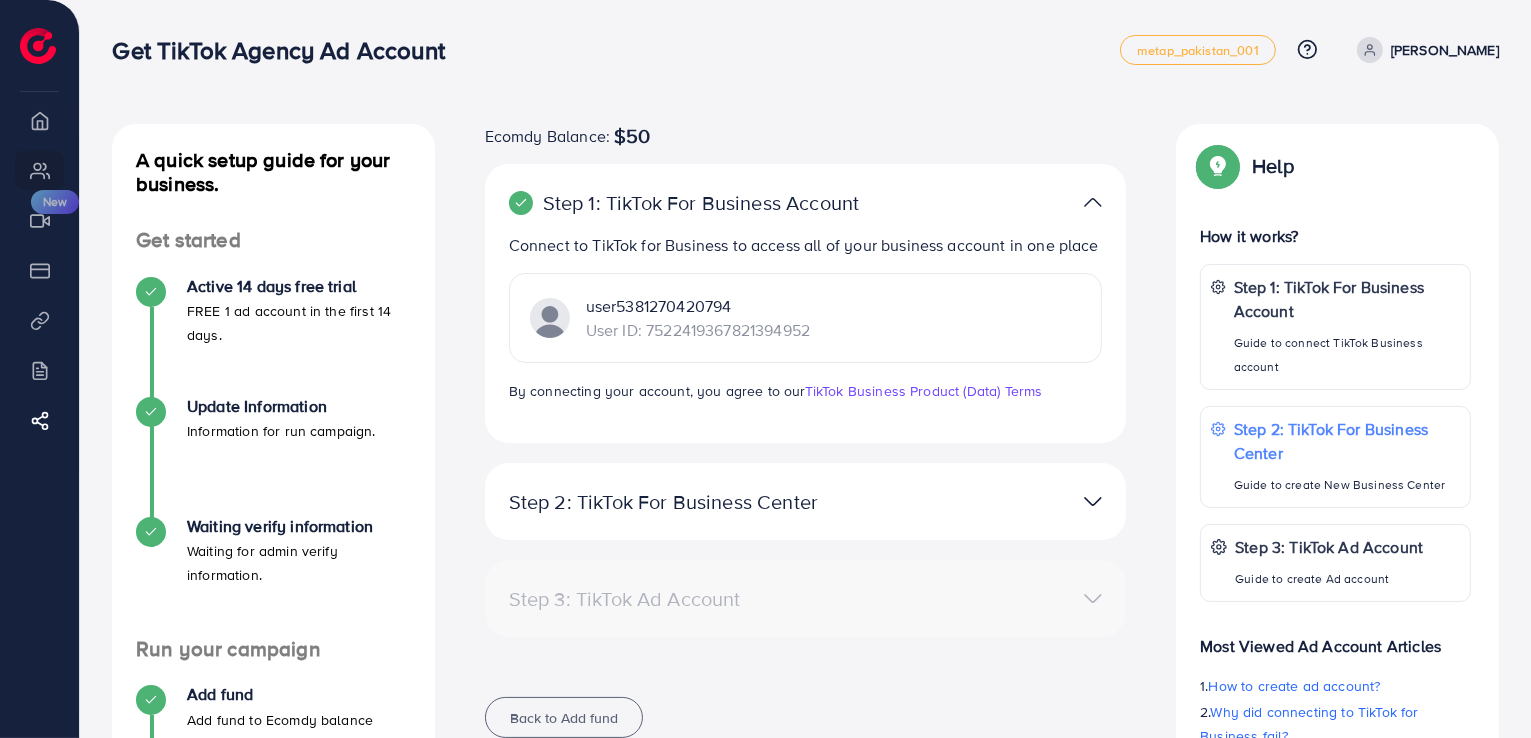 click at bounding box center (1014, 501) 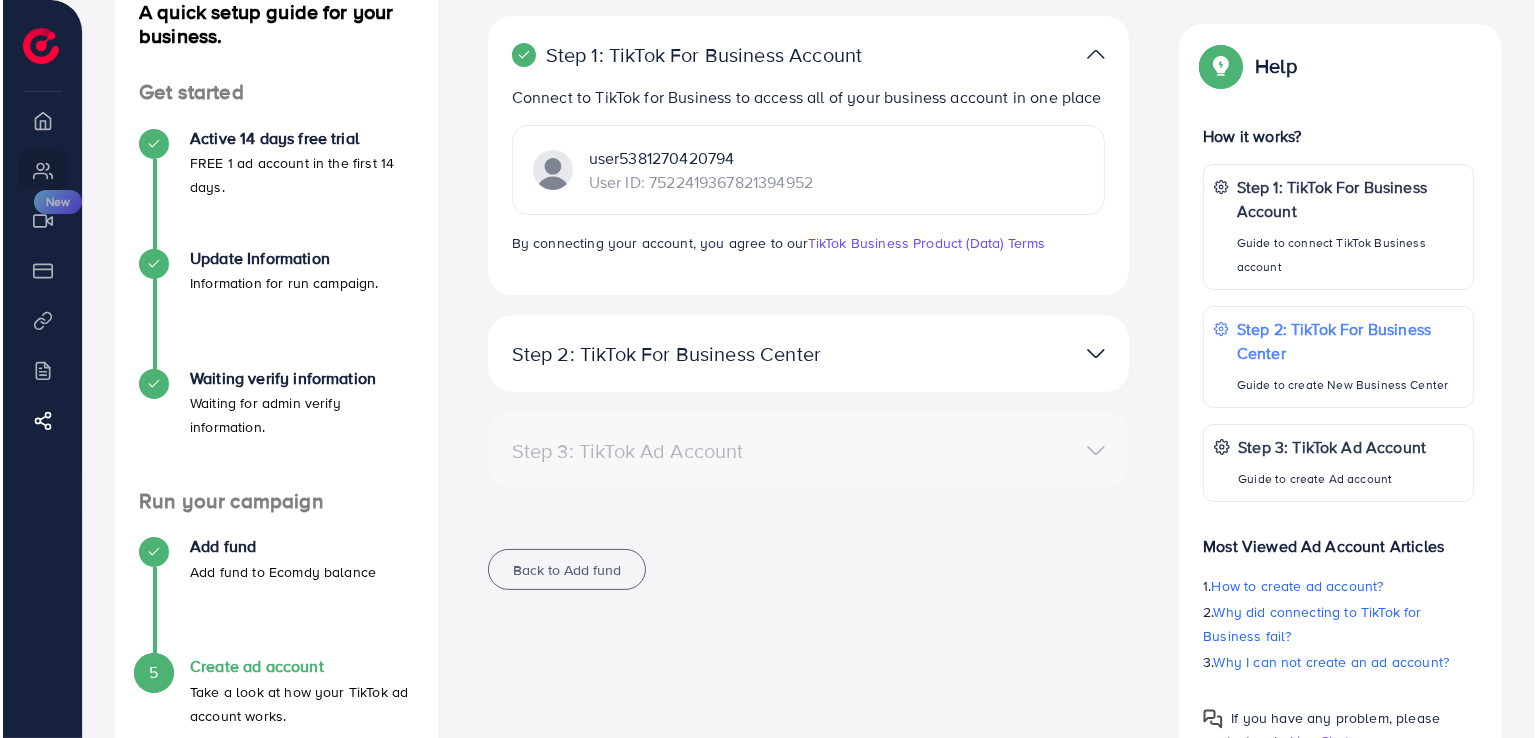 scroll, scrollTop: 244, scrollLeft: 0, axis: vertical 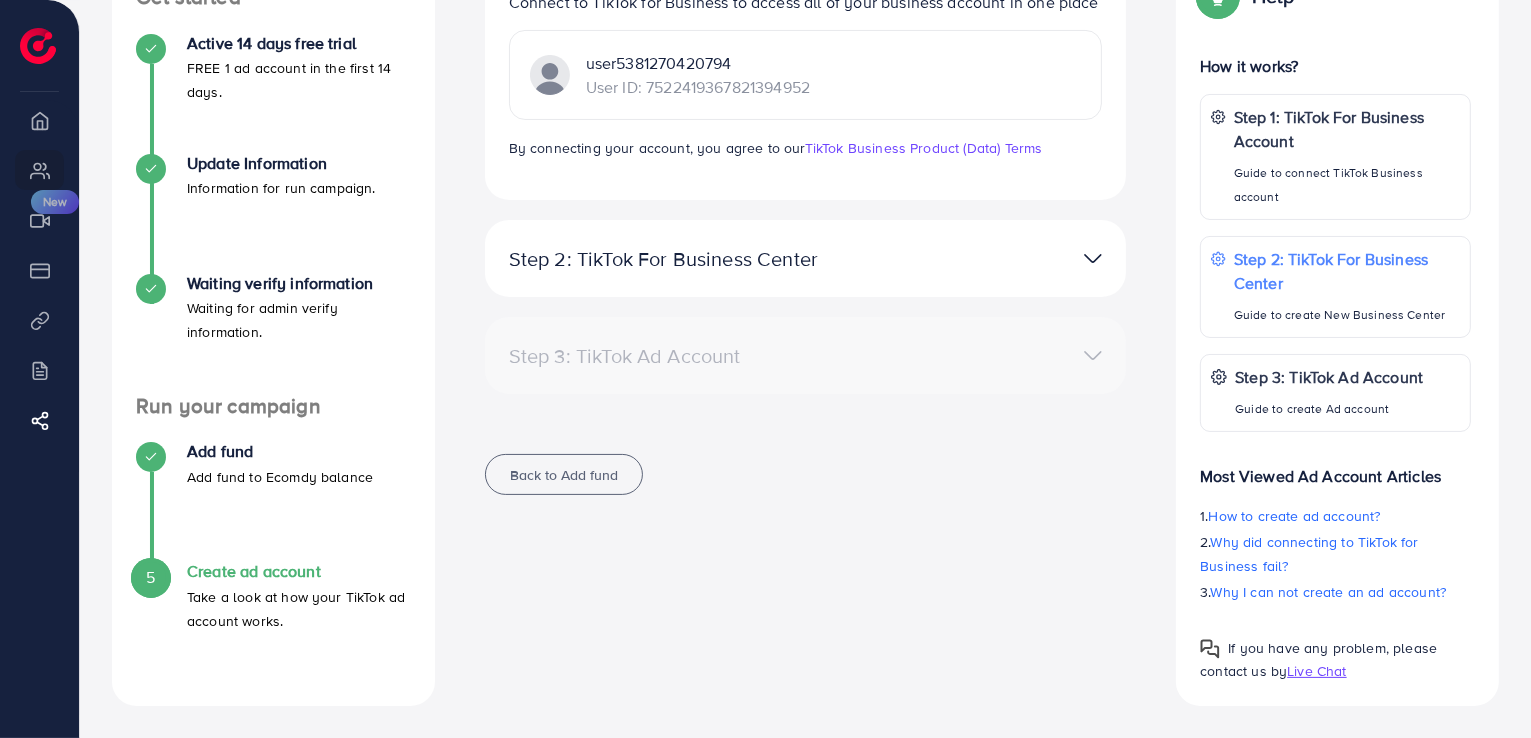 click at bounding box center (1093, 258) 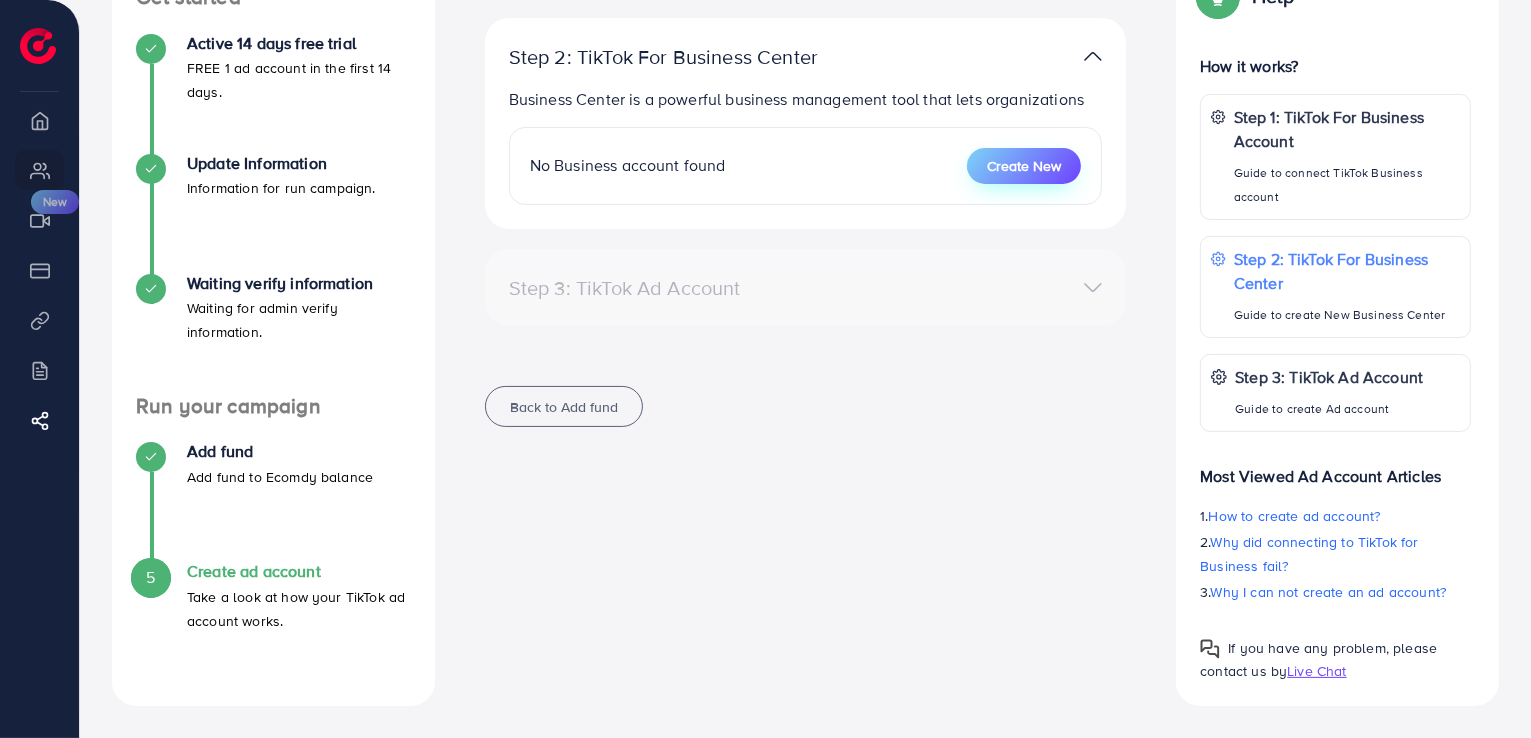 click on "Create New" at bounding box center [1024, 166] 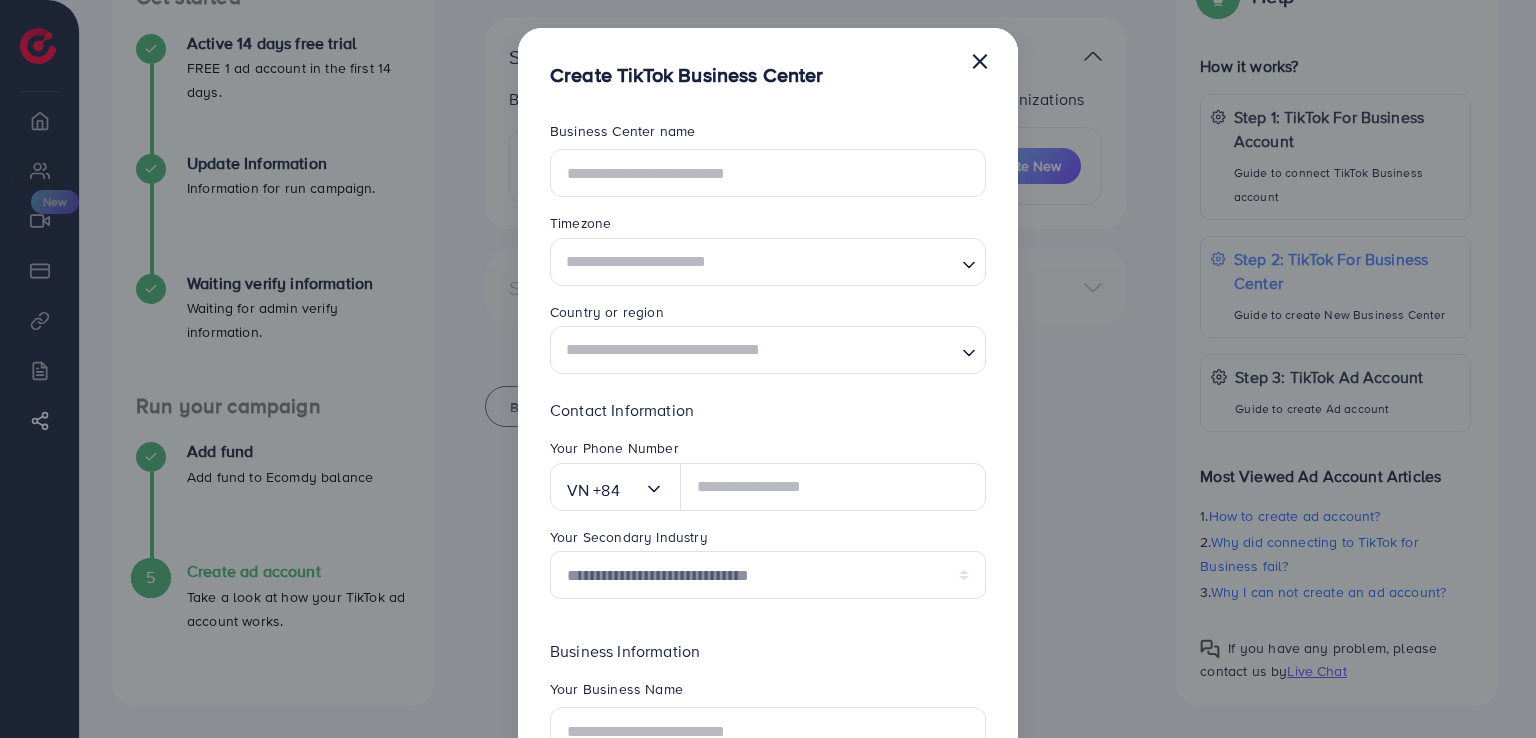 scroll, scrollTop: 0, scrollLeft: 0, axis: both 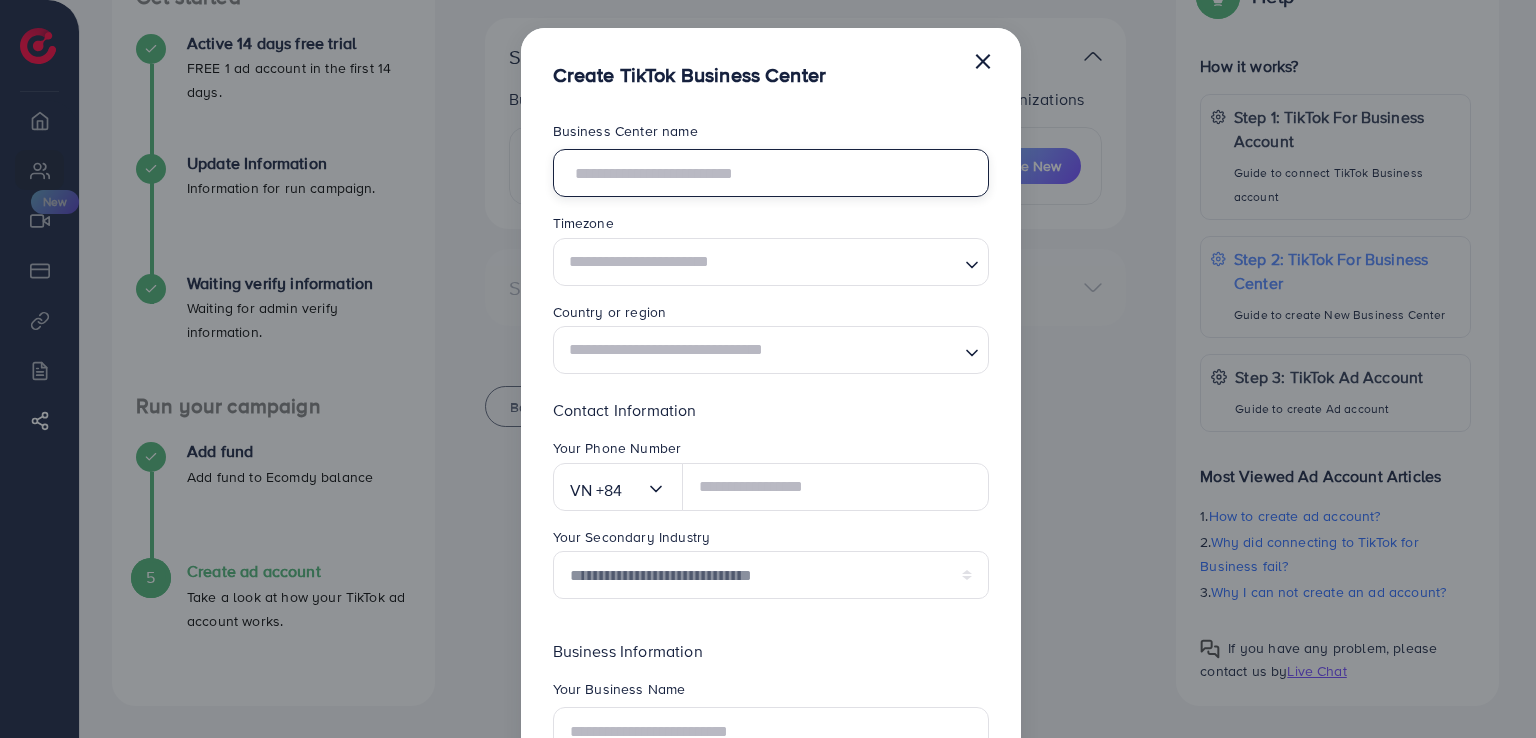 click at bounding box center [771, 173] 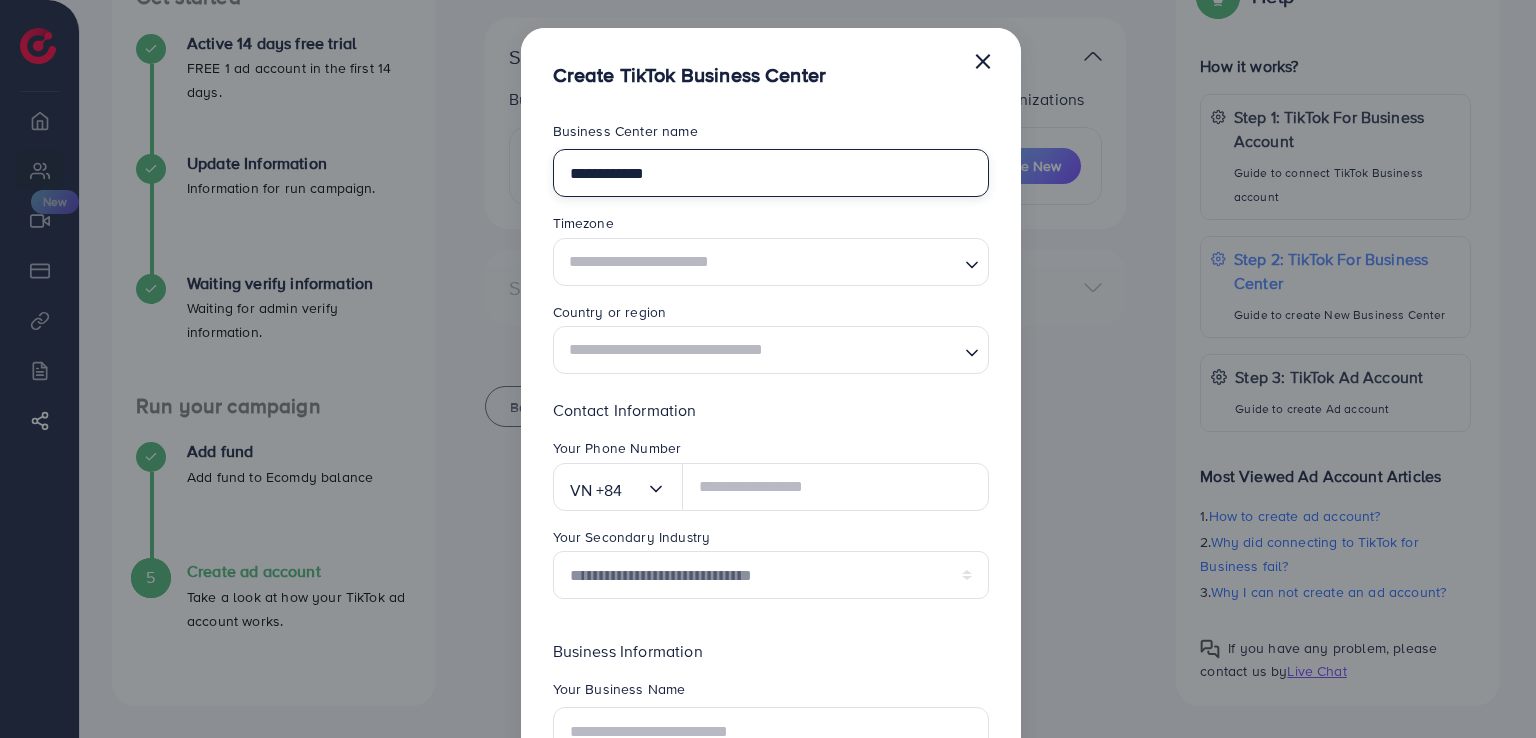 type on "**********" 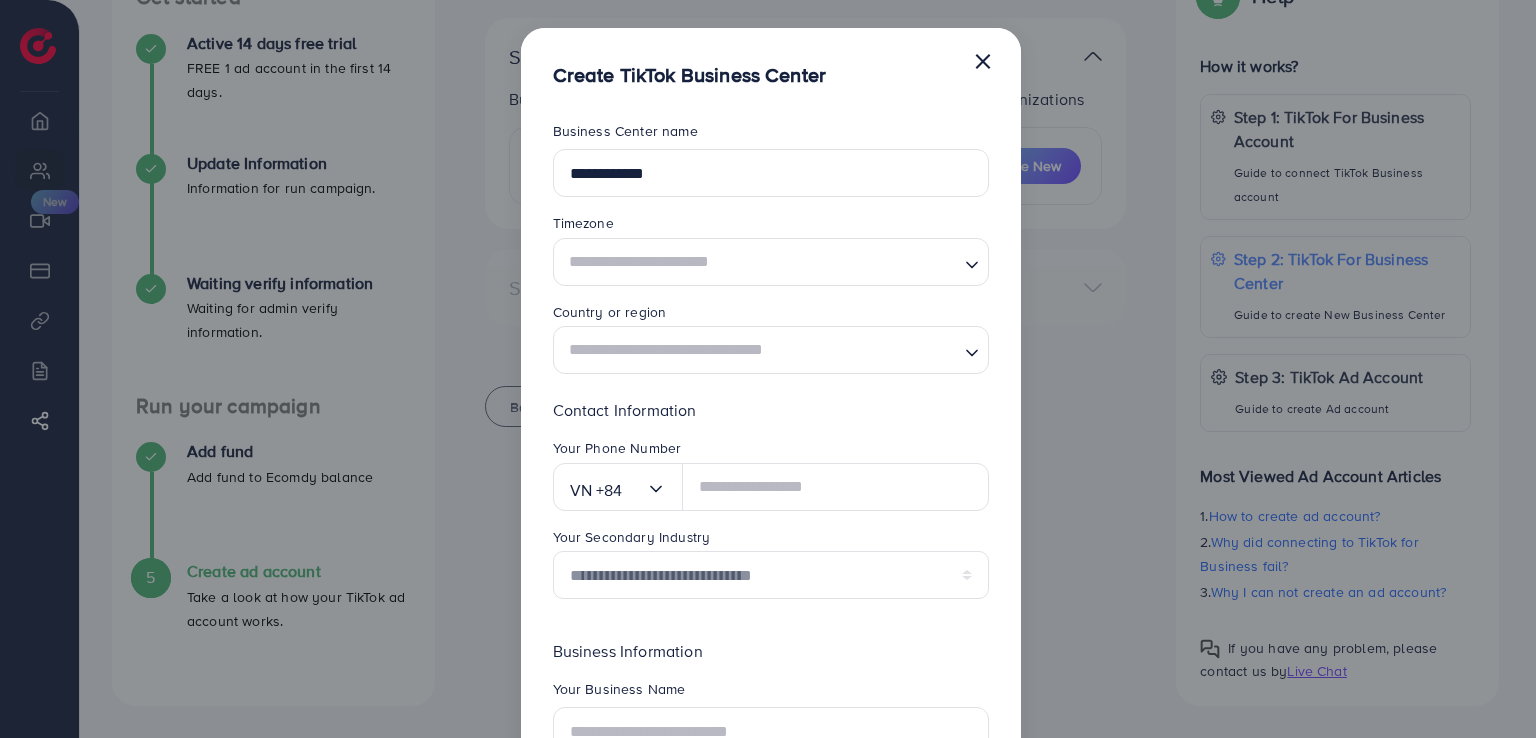click at bounding box center (759, 261) 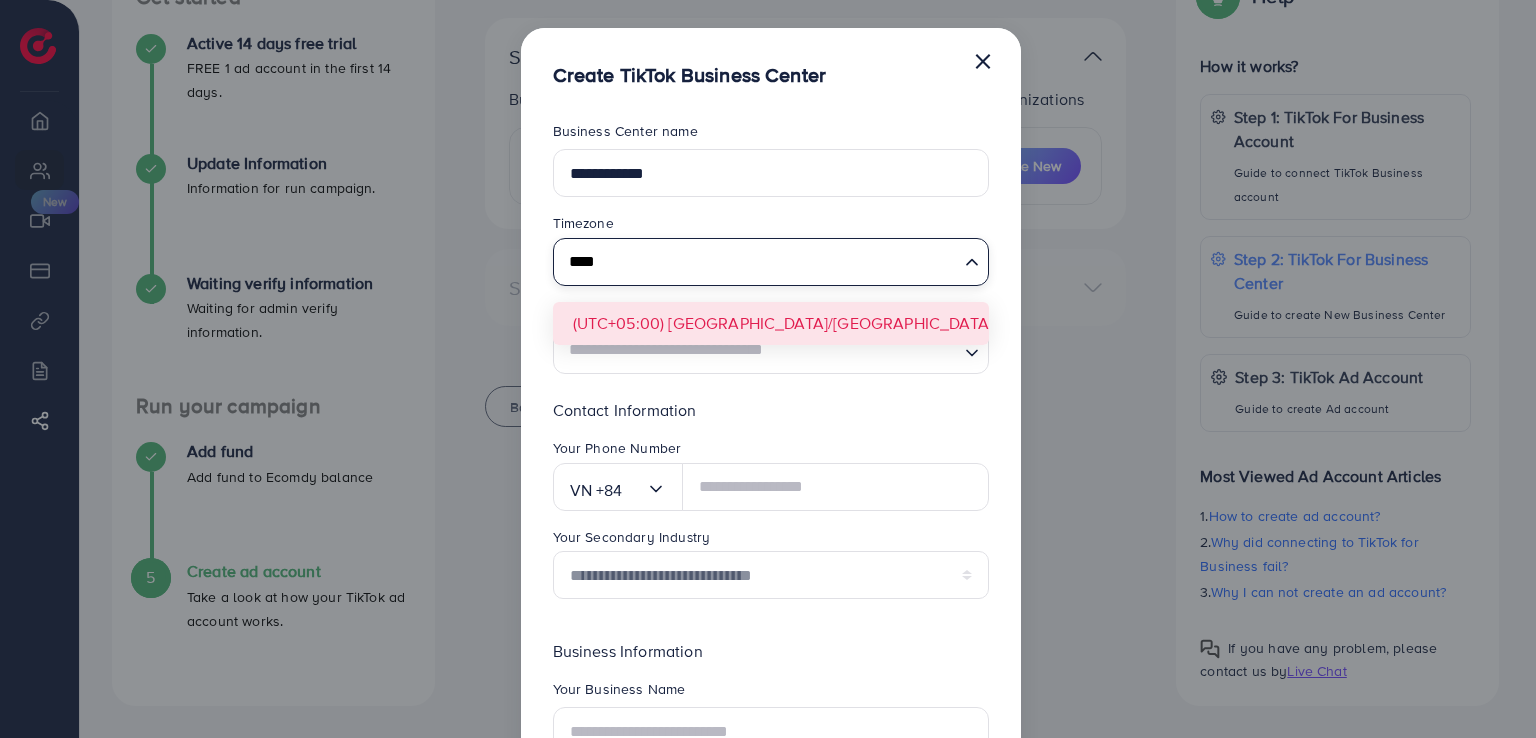 type on "****" 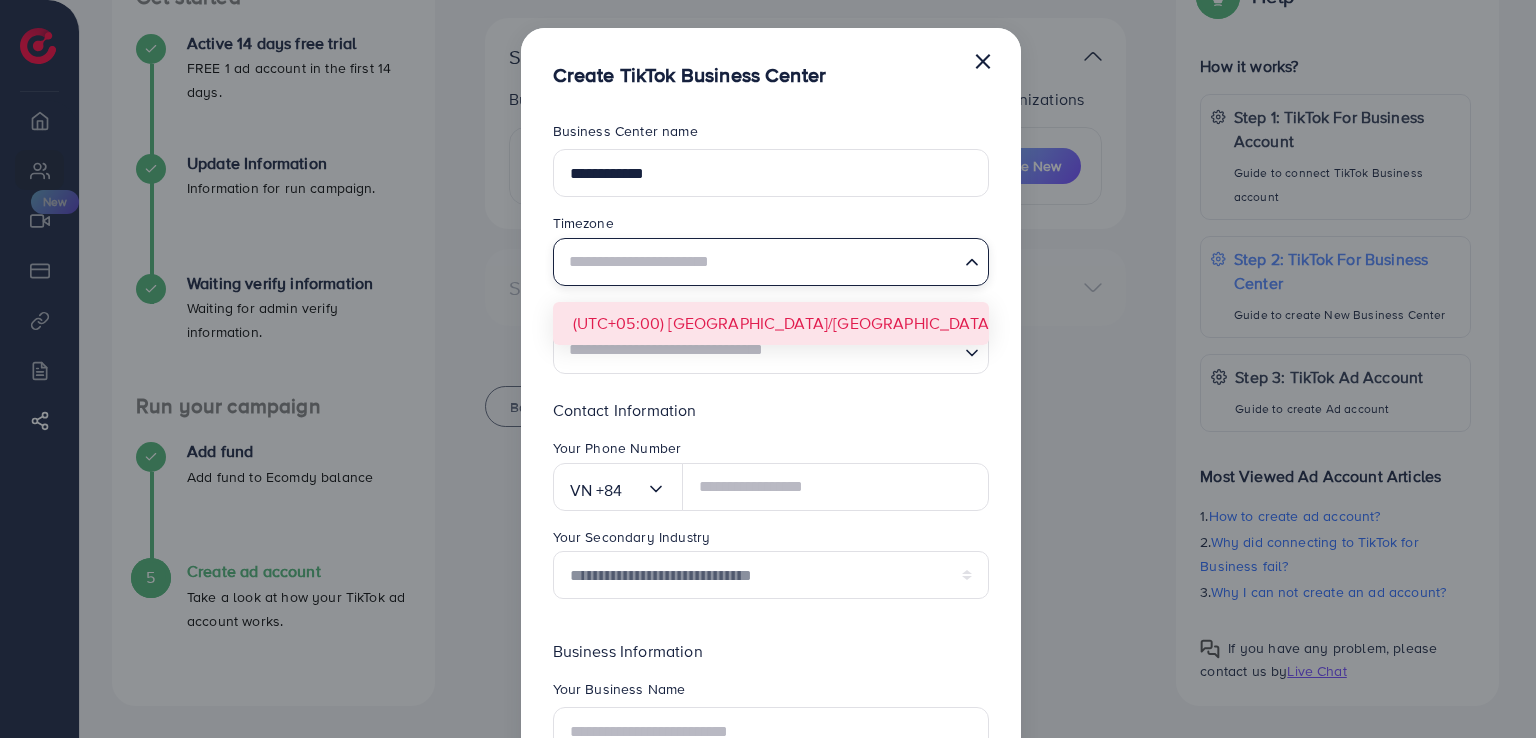 click on "**********" at bounding box center [771, 522] 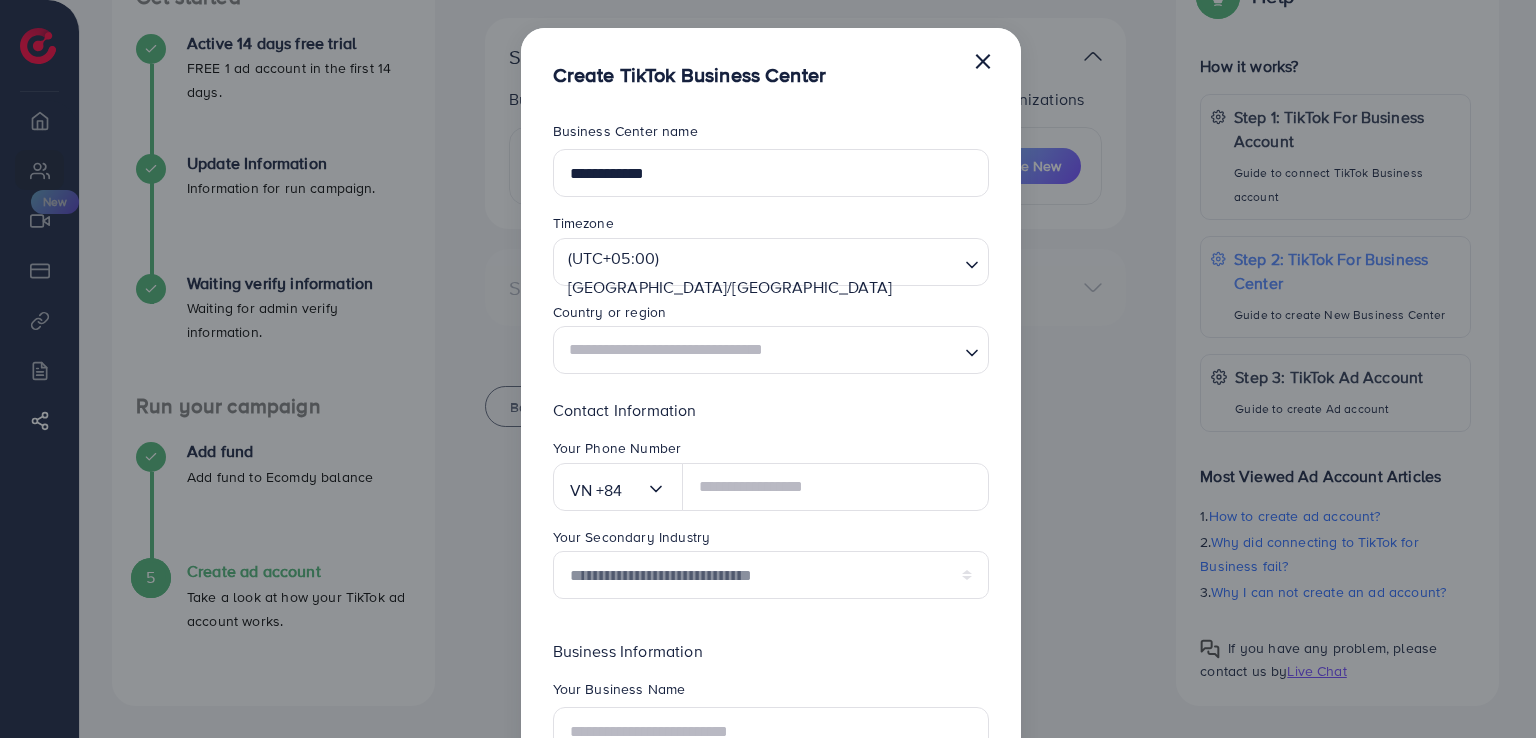 click on "Loading..." at bounding box center (771, 350) 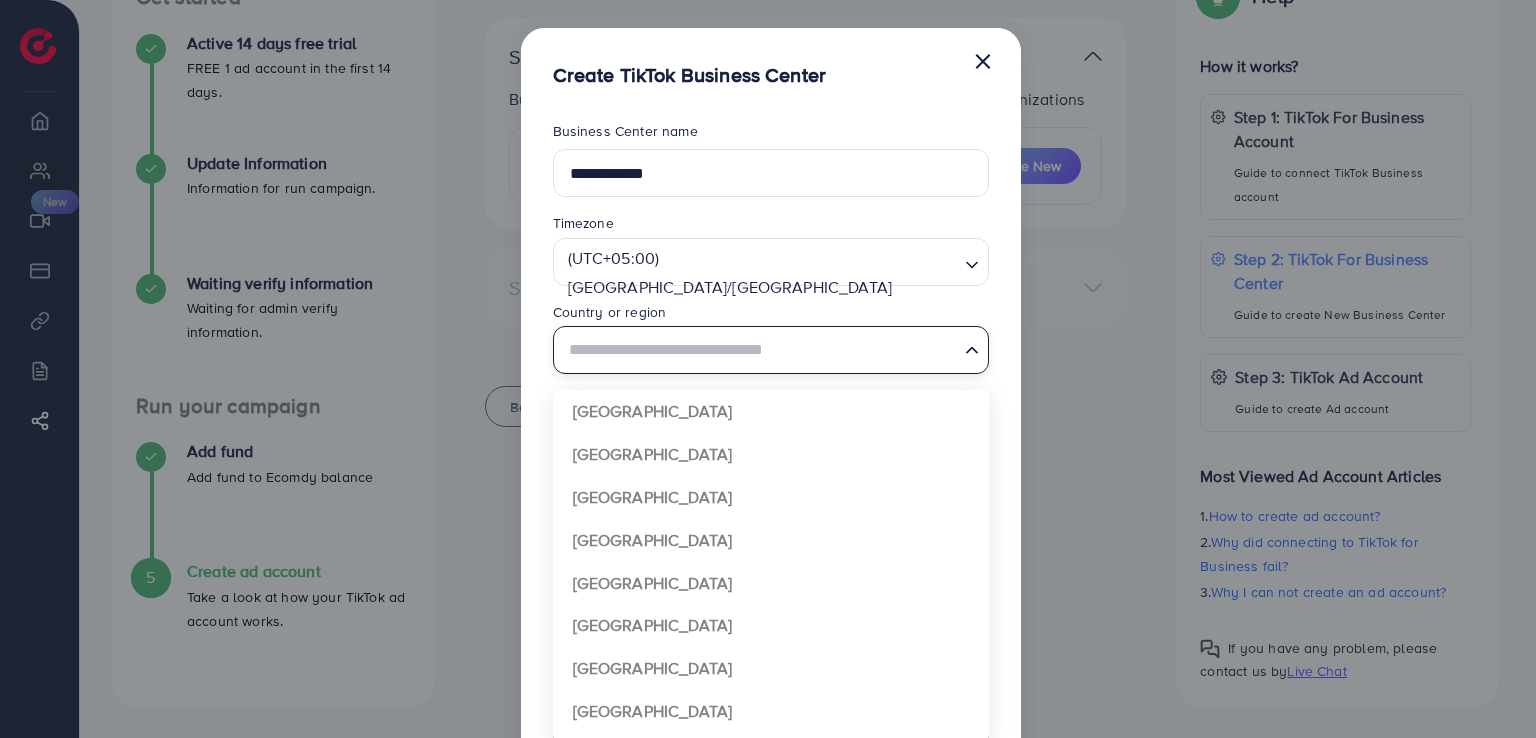 scroll, scrollTop: 1492, scrollLeft: 0, axis: vertical 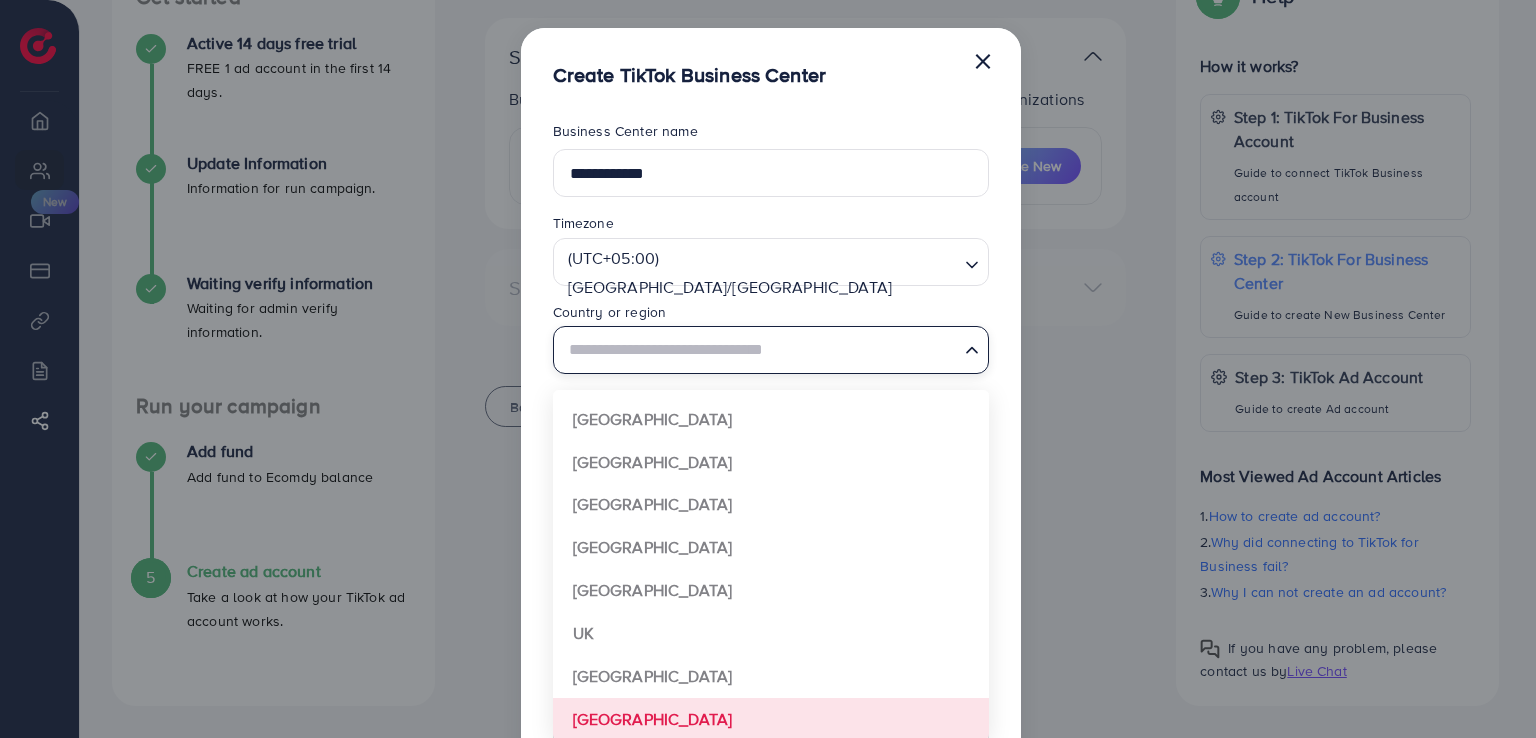 click on "**********" at bounding box center (771, 522) 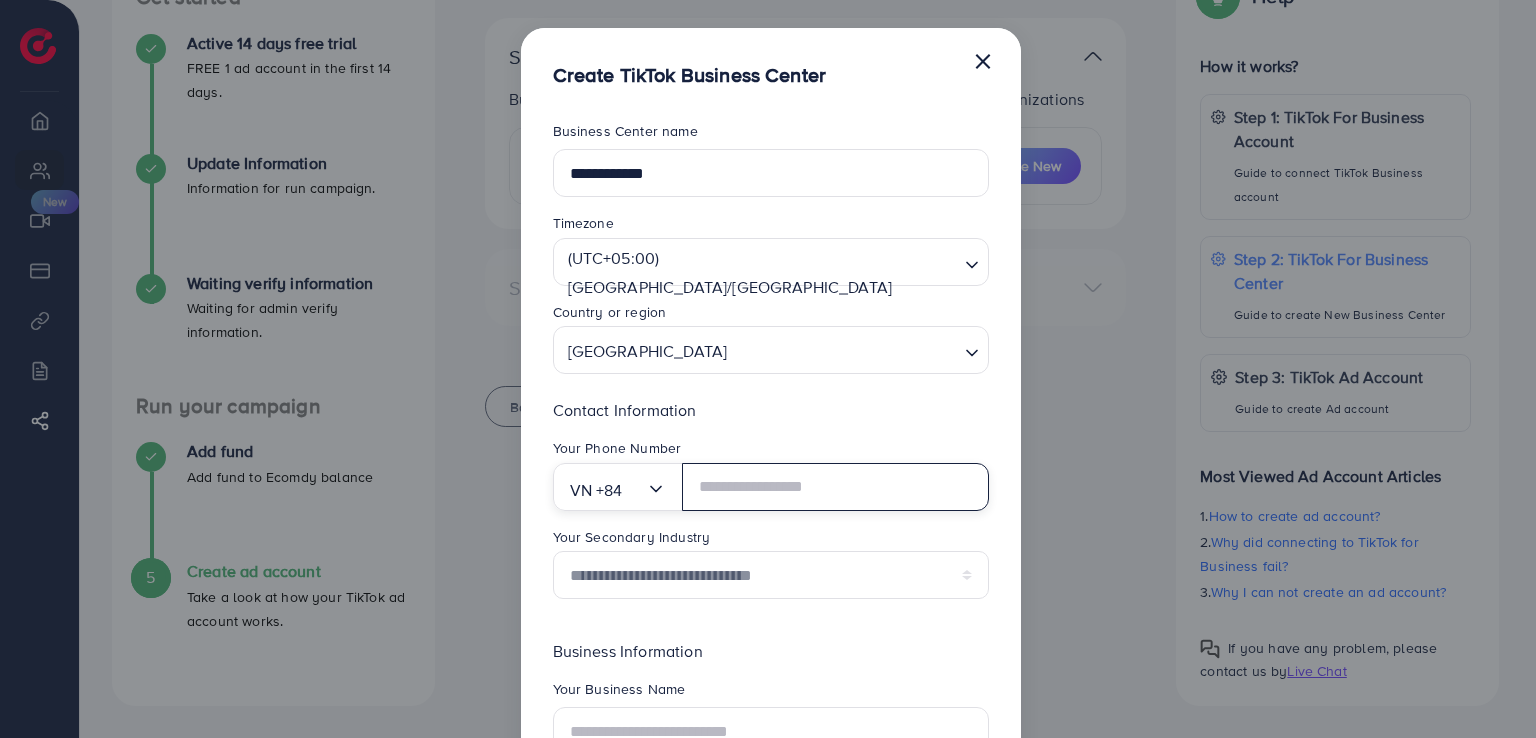 click 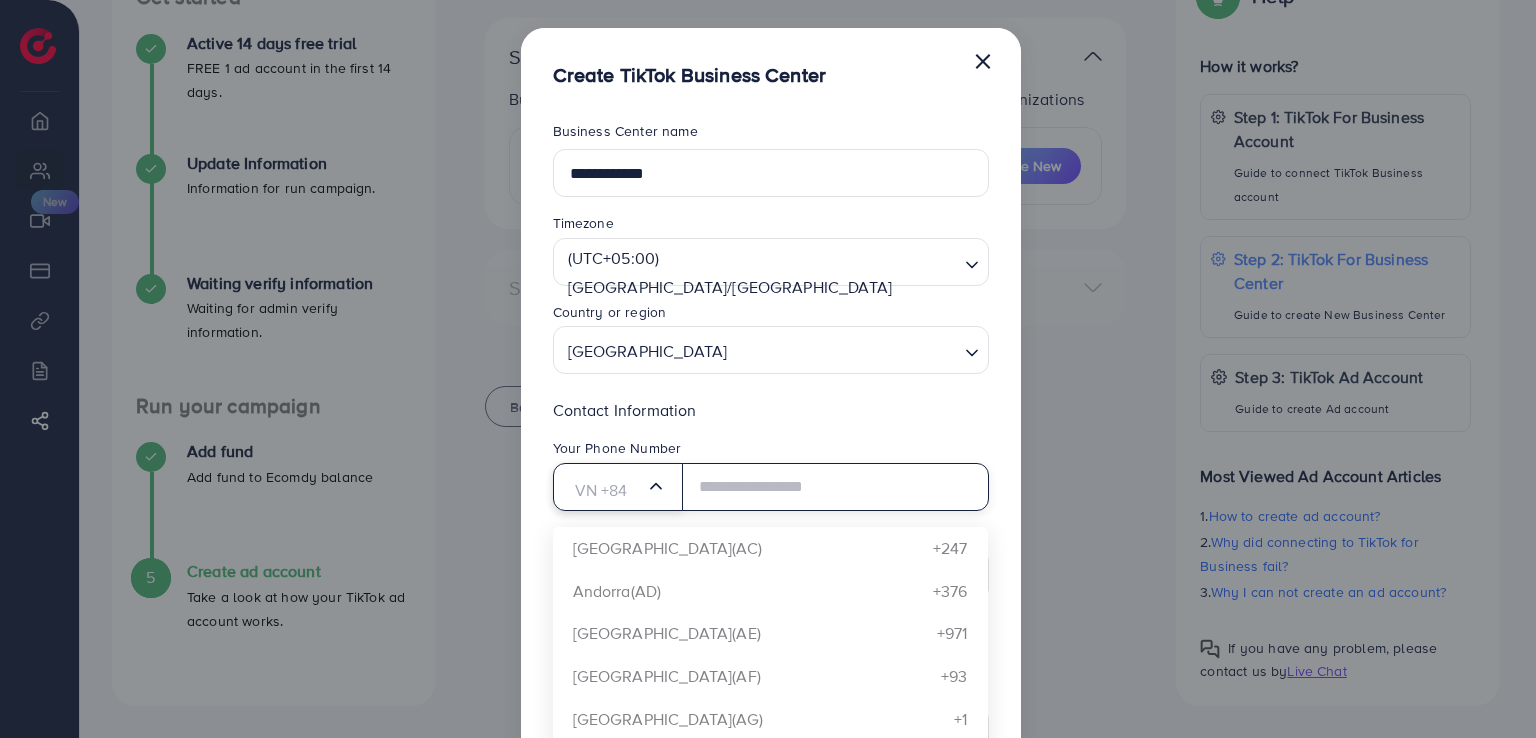click at bounding box center (608, 487) 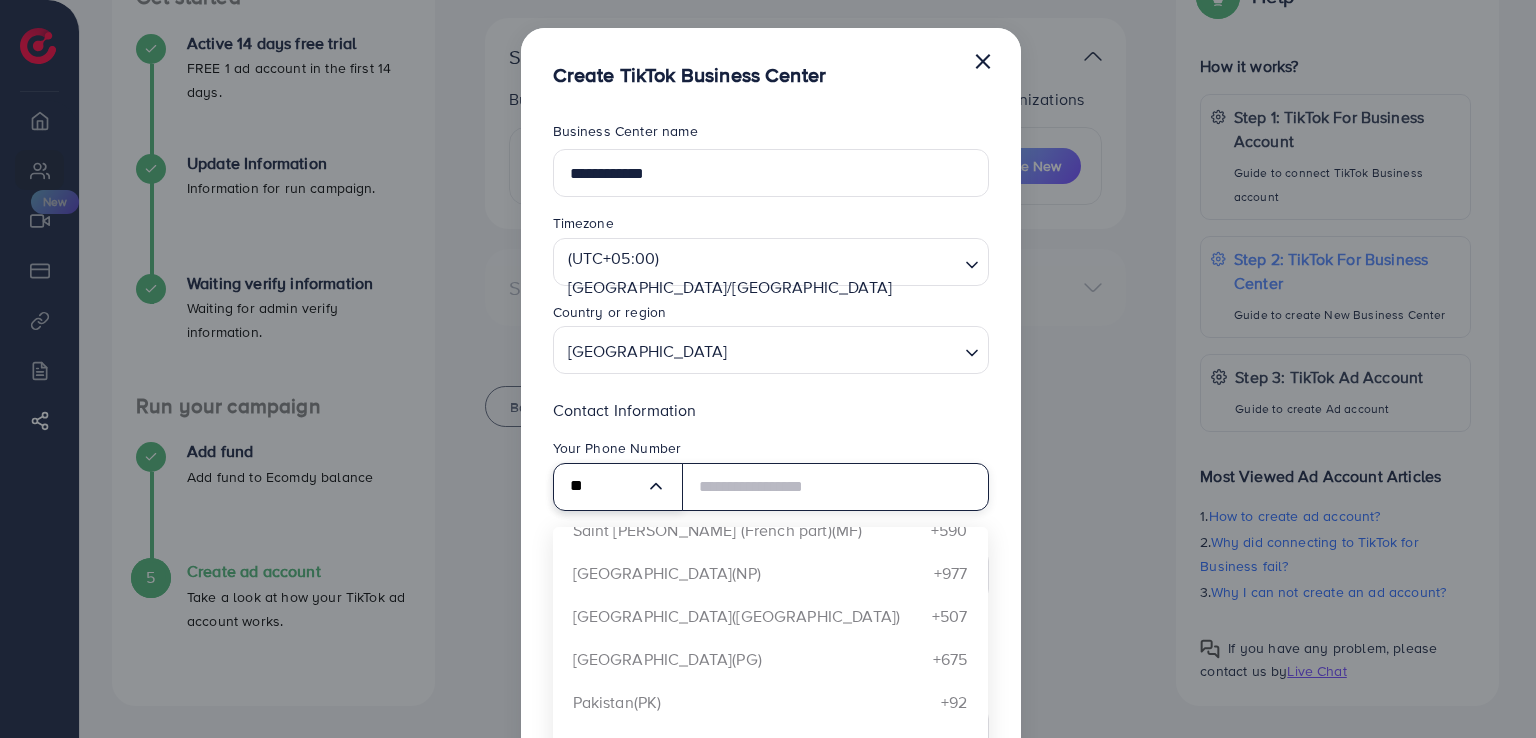 scroll, scrollTop: 120, scrollLeft: 0, axis: vertical 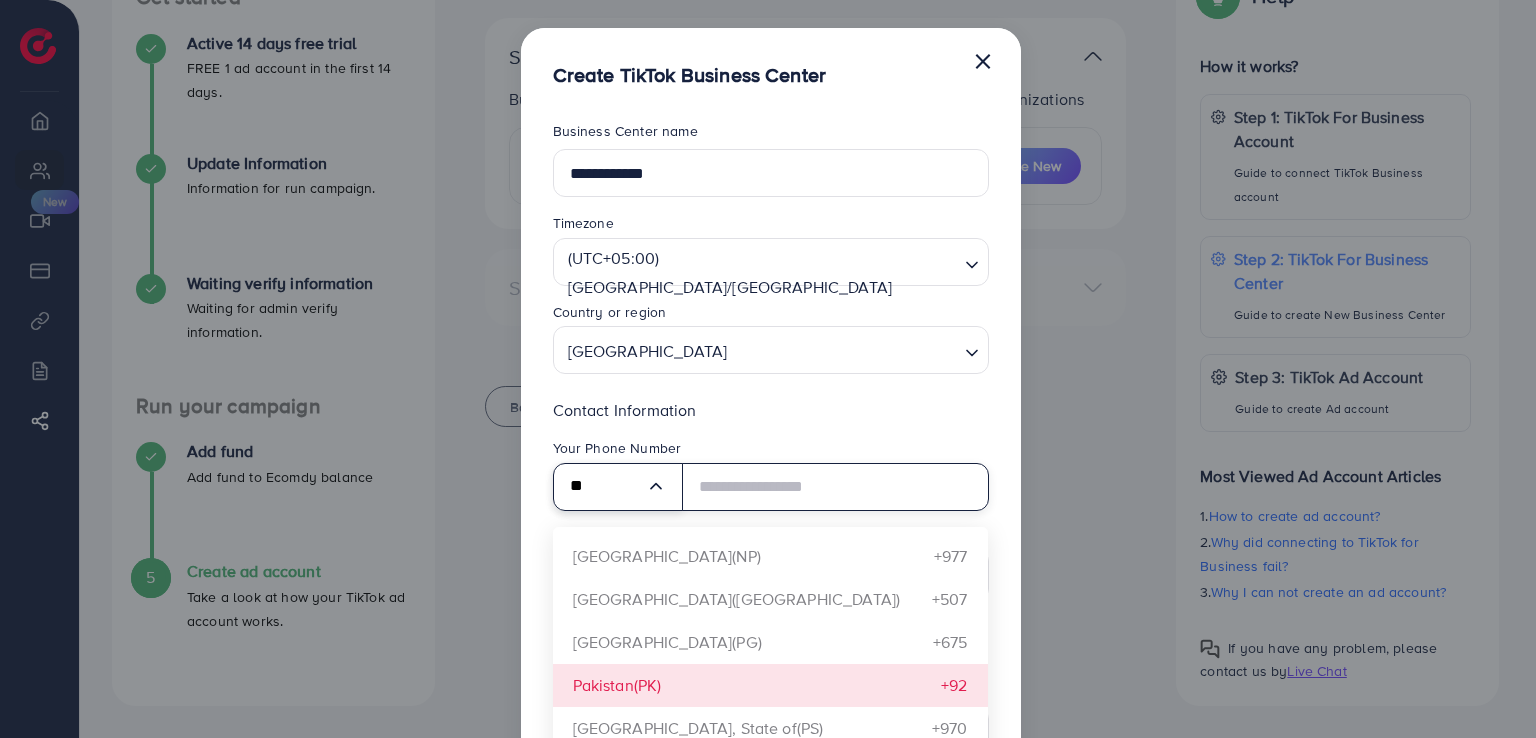 type on "**" 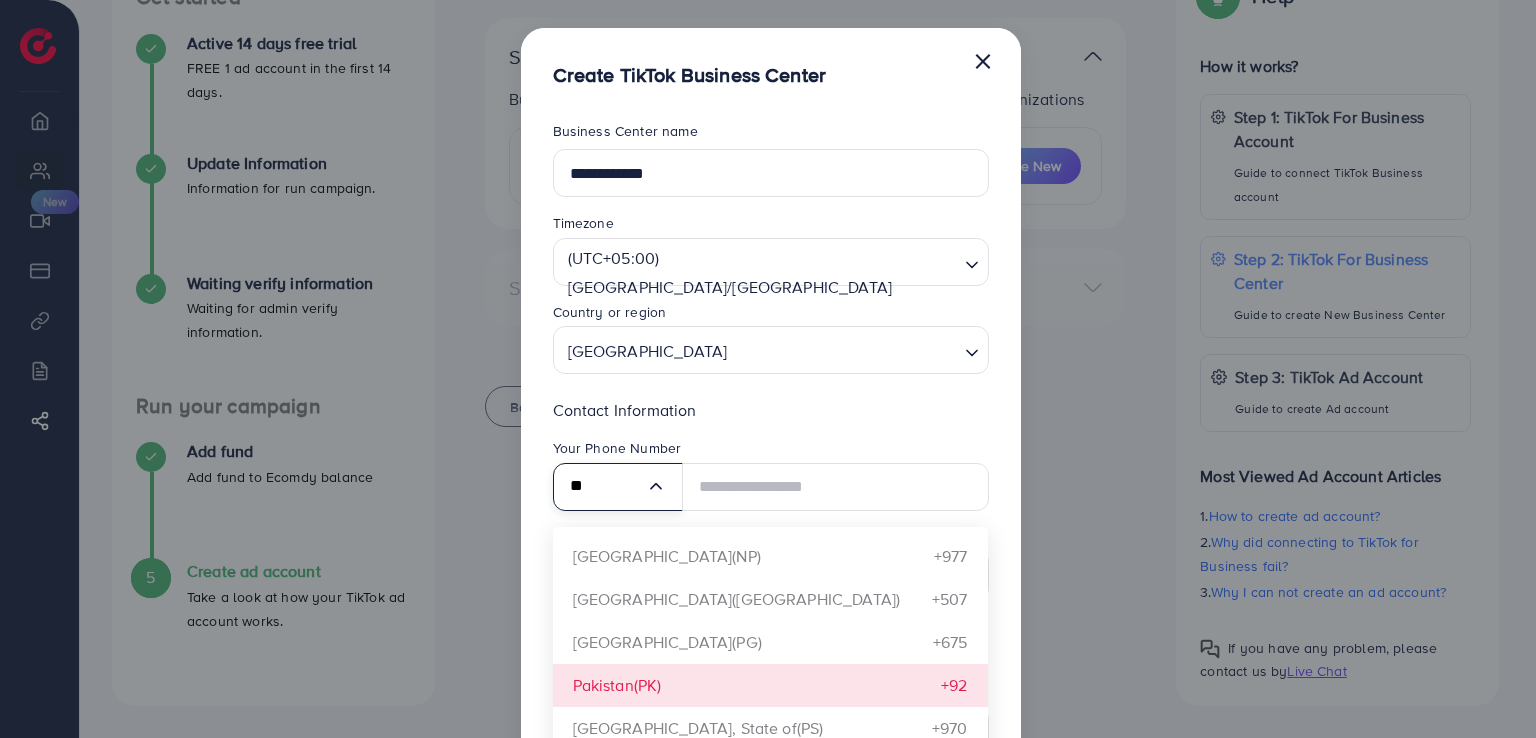 type 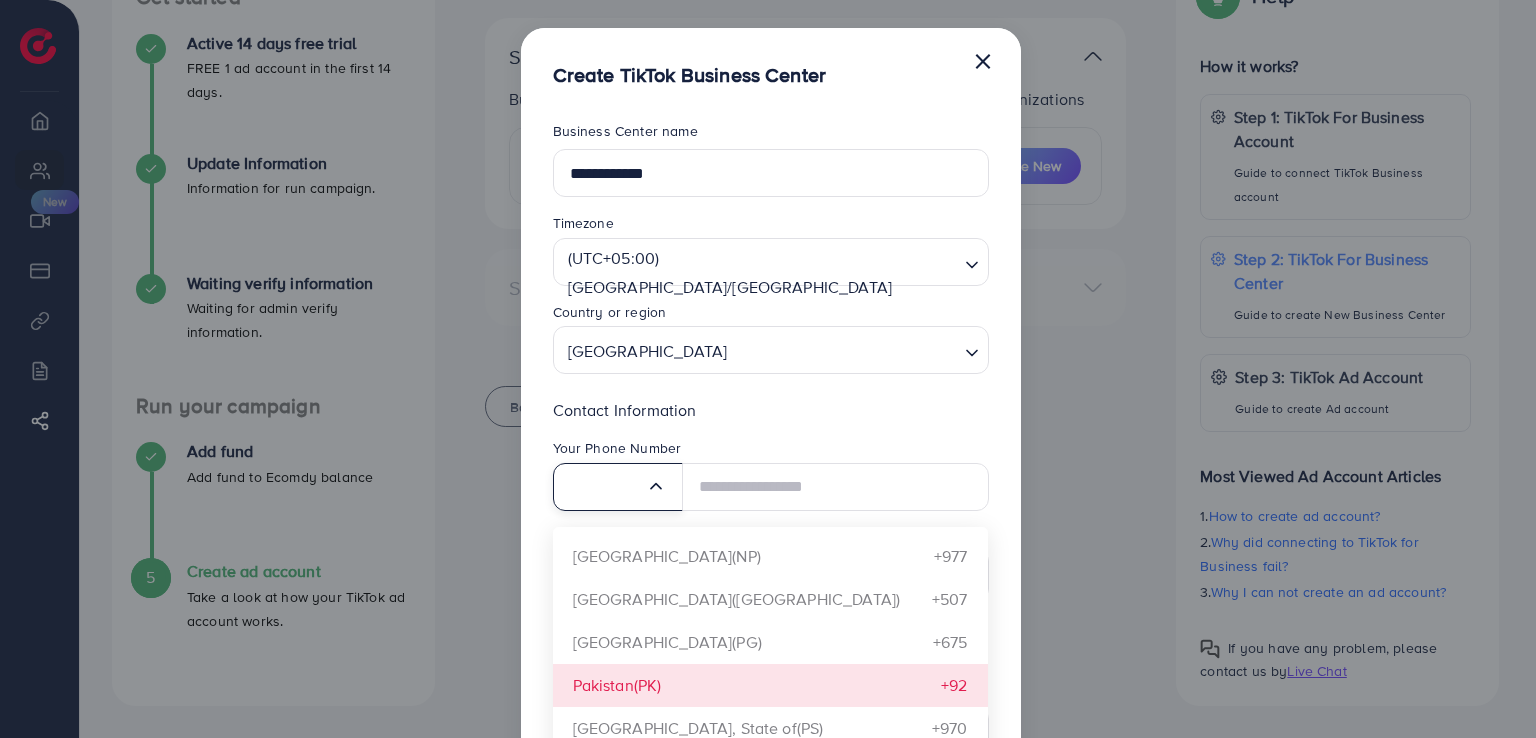 click on "**********" at bounding box center (771, 522) 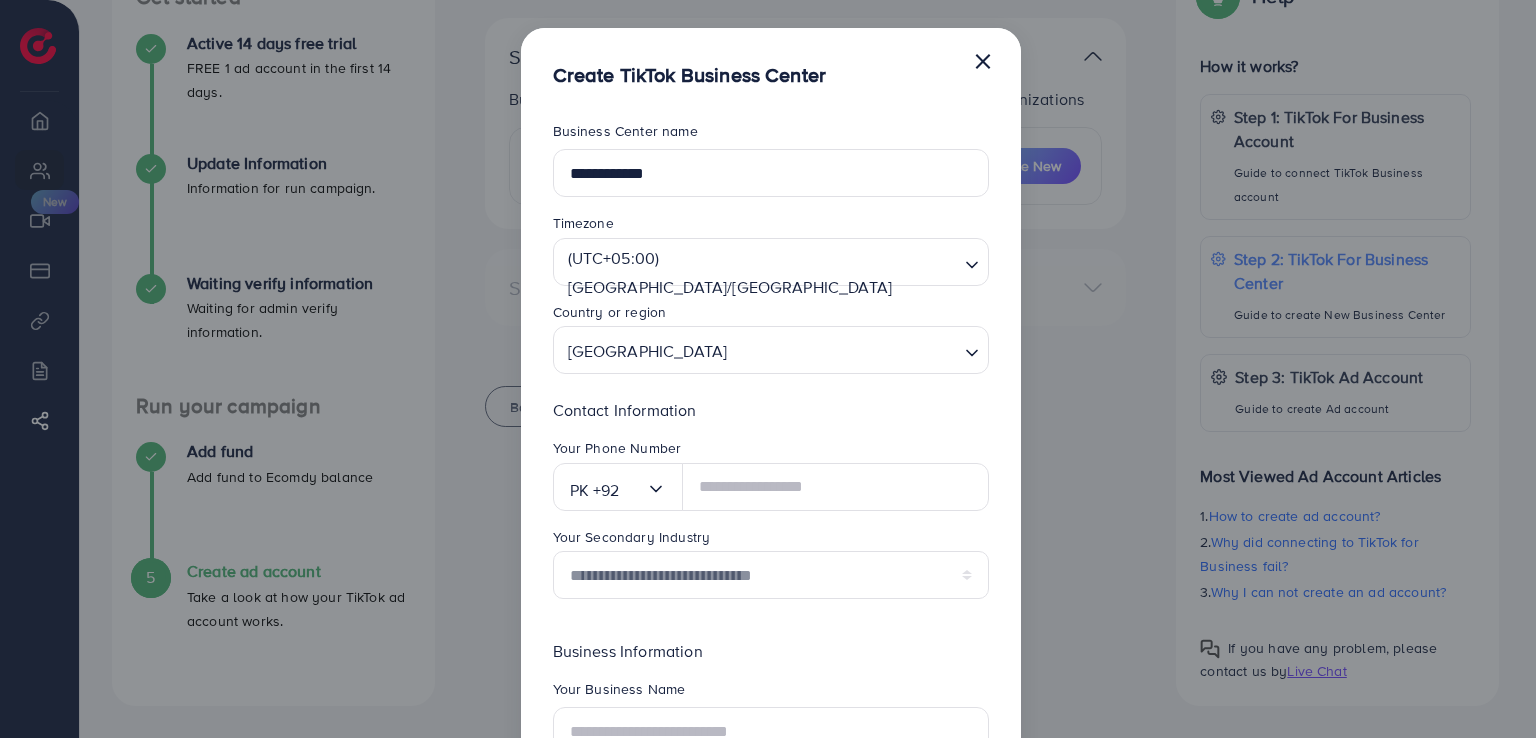 scroll, scrollTop: 0, scrollLeft: 0, axis: both 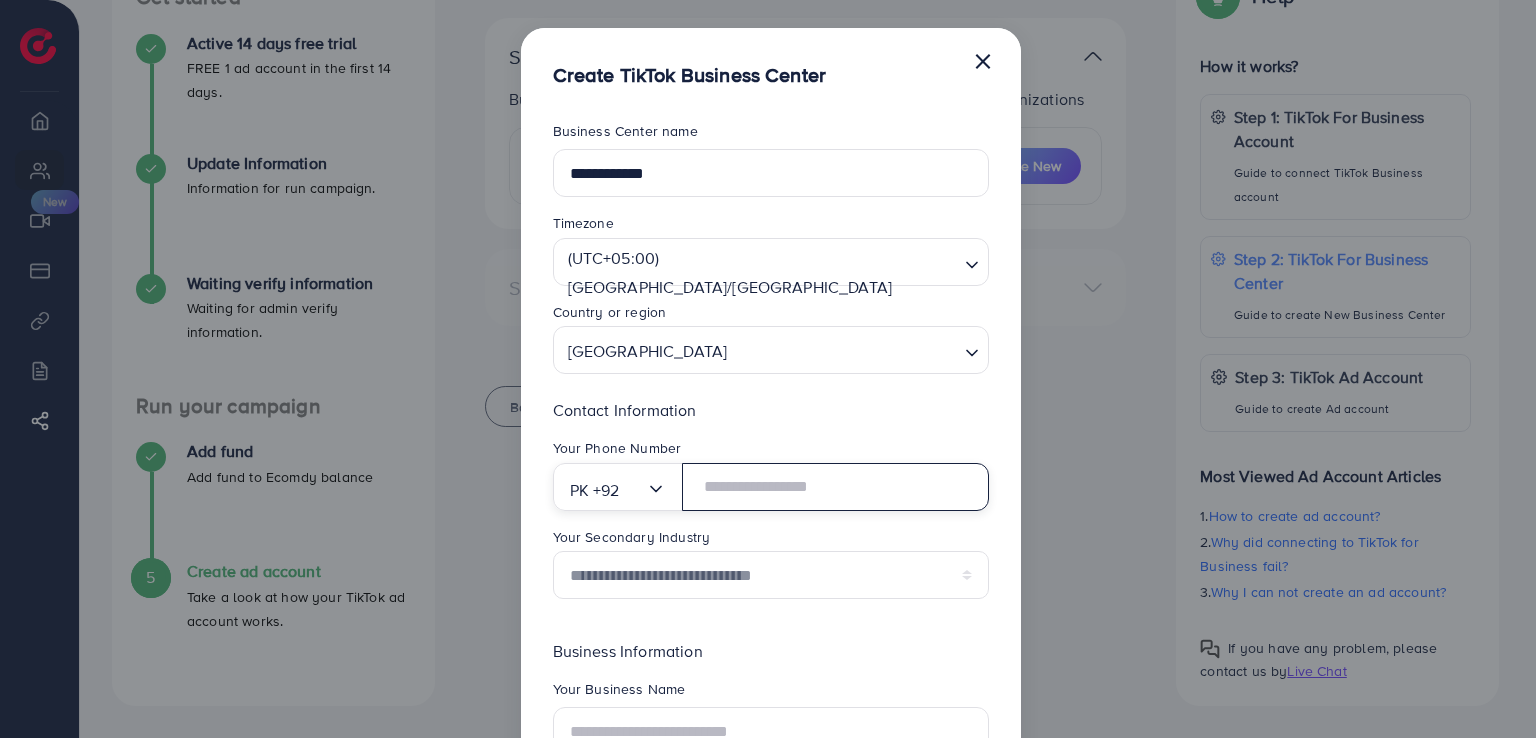 click at bounding box center (835, 487) 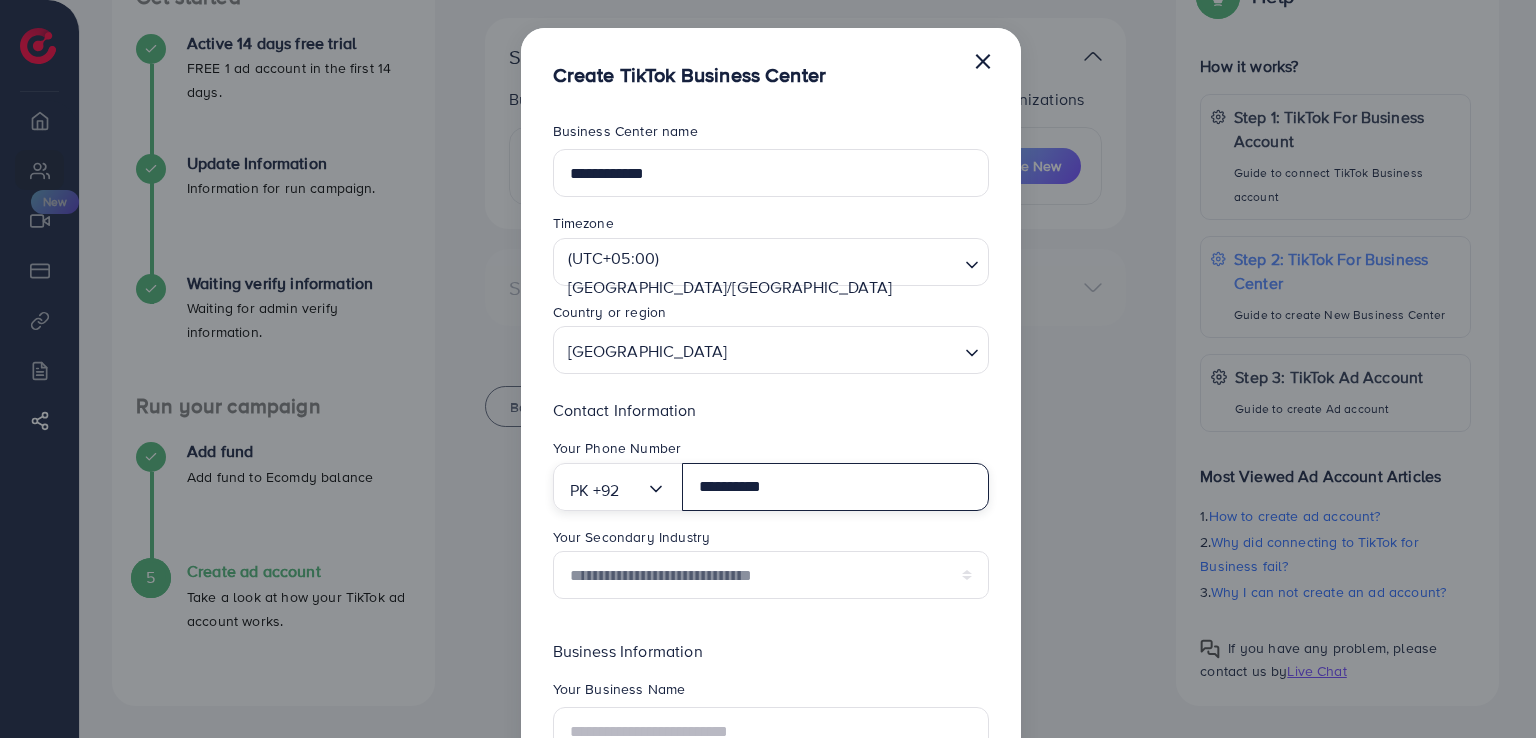 type on "**********" 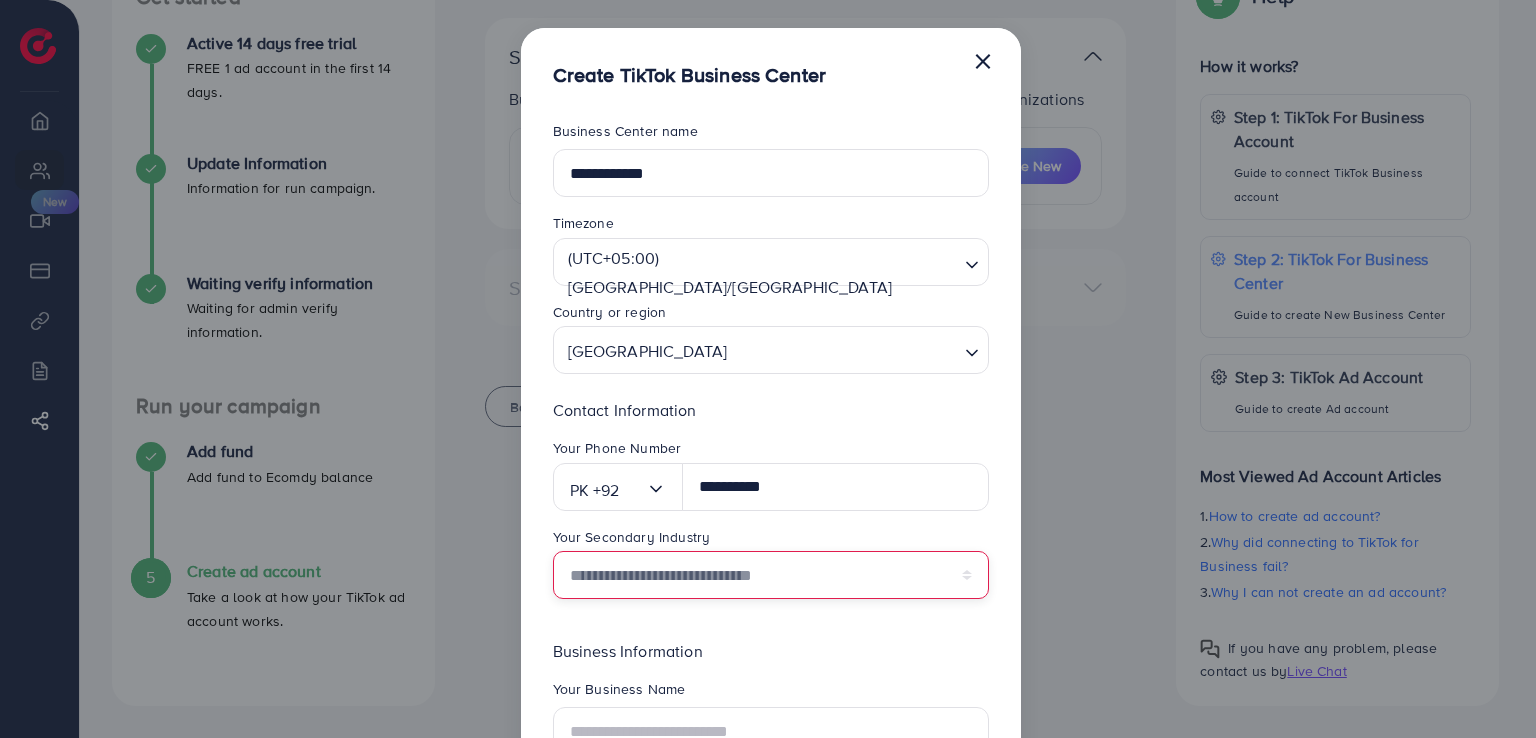 click on "**********" at bounding box center [771, 575] 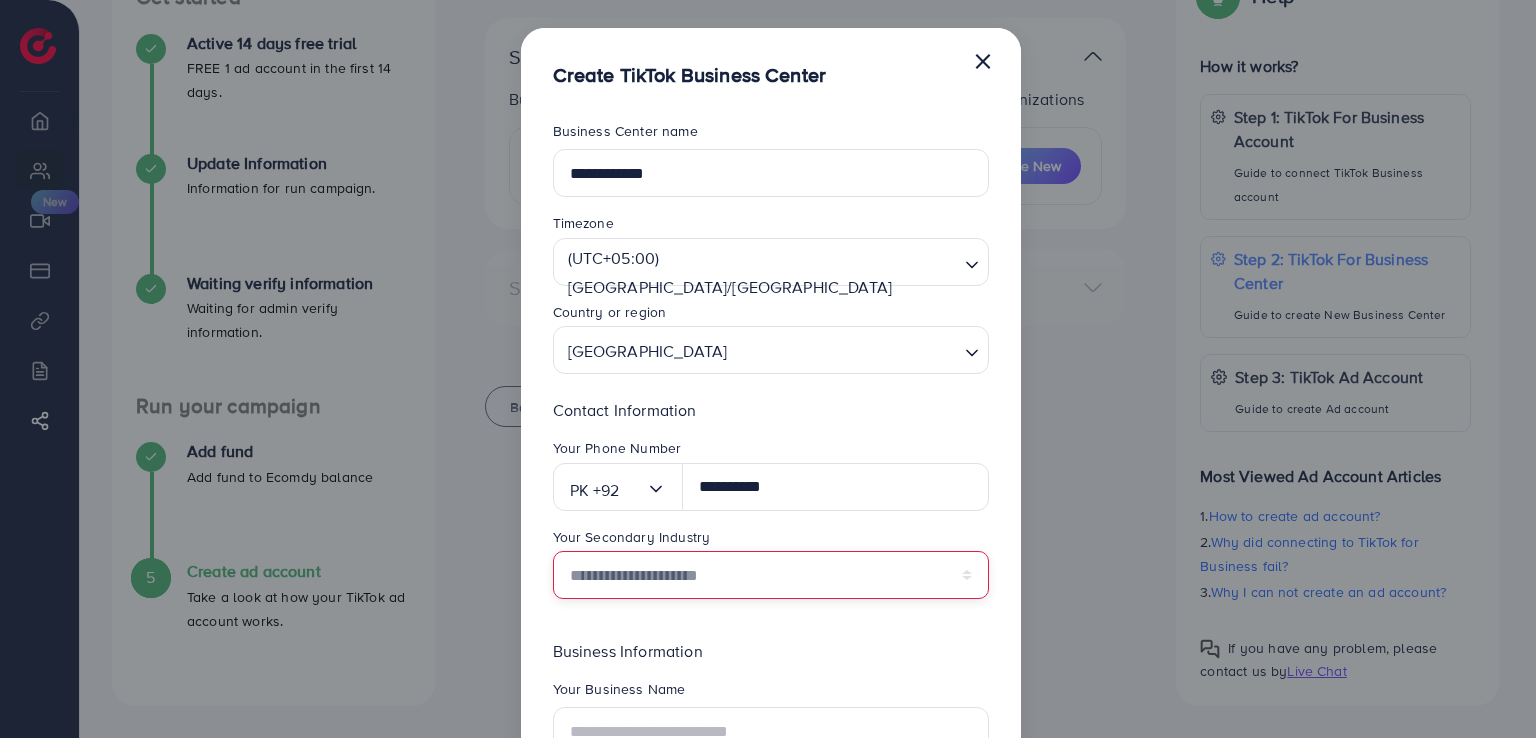 click on "**********" at bounding box center [771, 575] 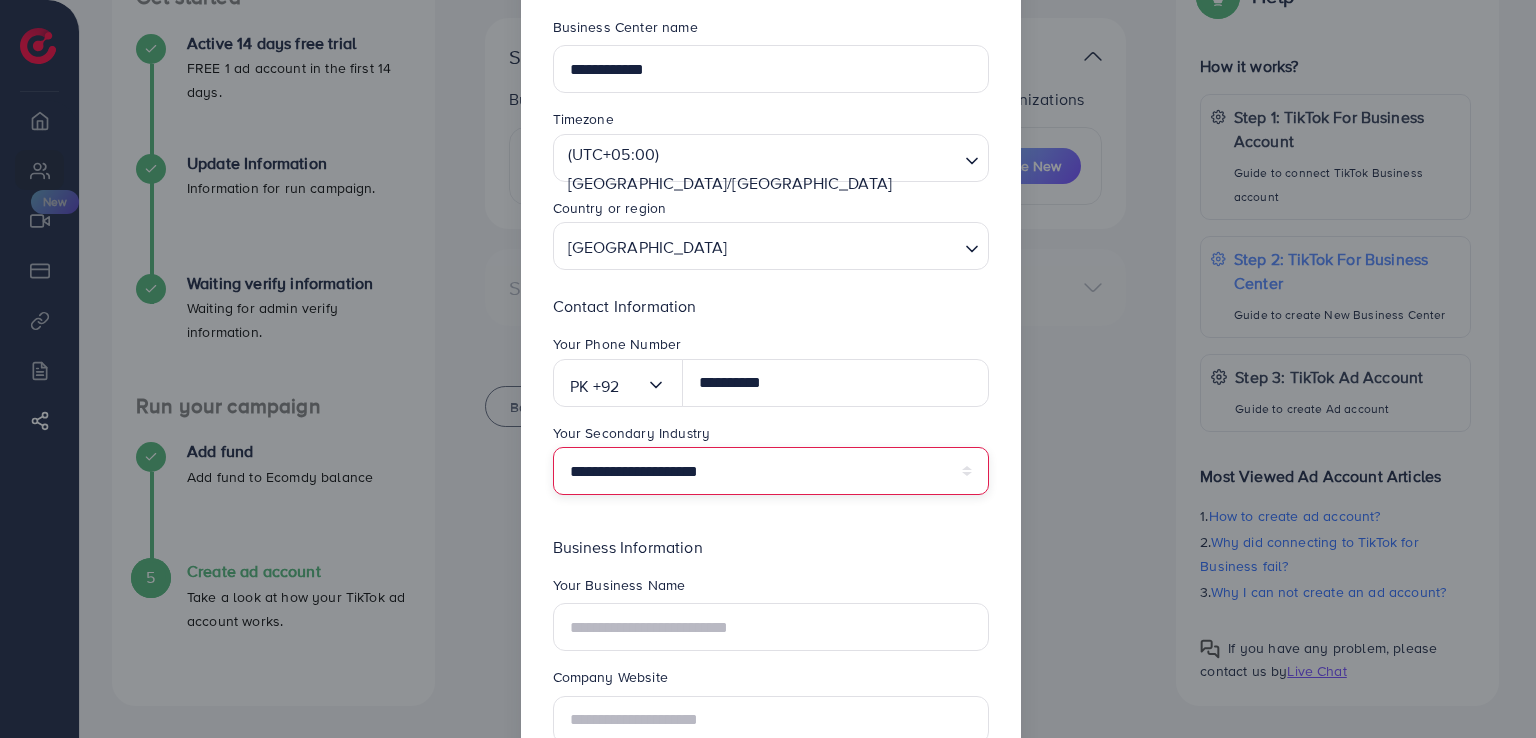 scroll, scrollTop: 200, scrollLeft: 0, axis: vertical 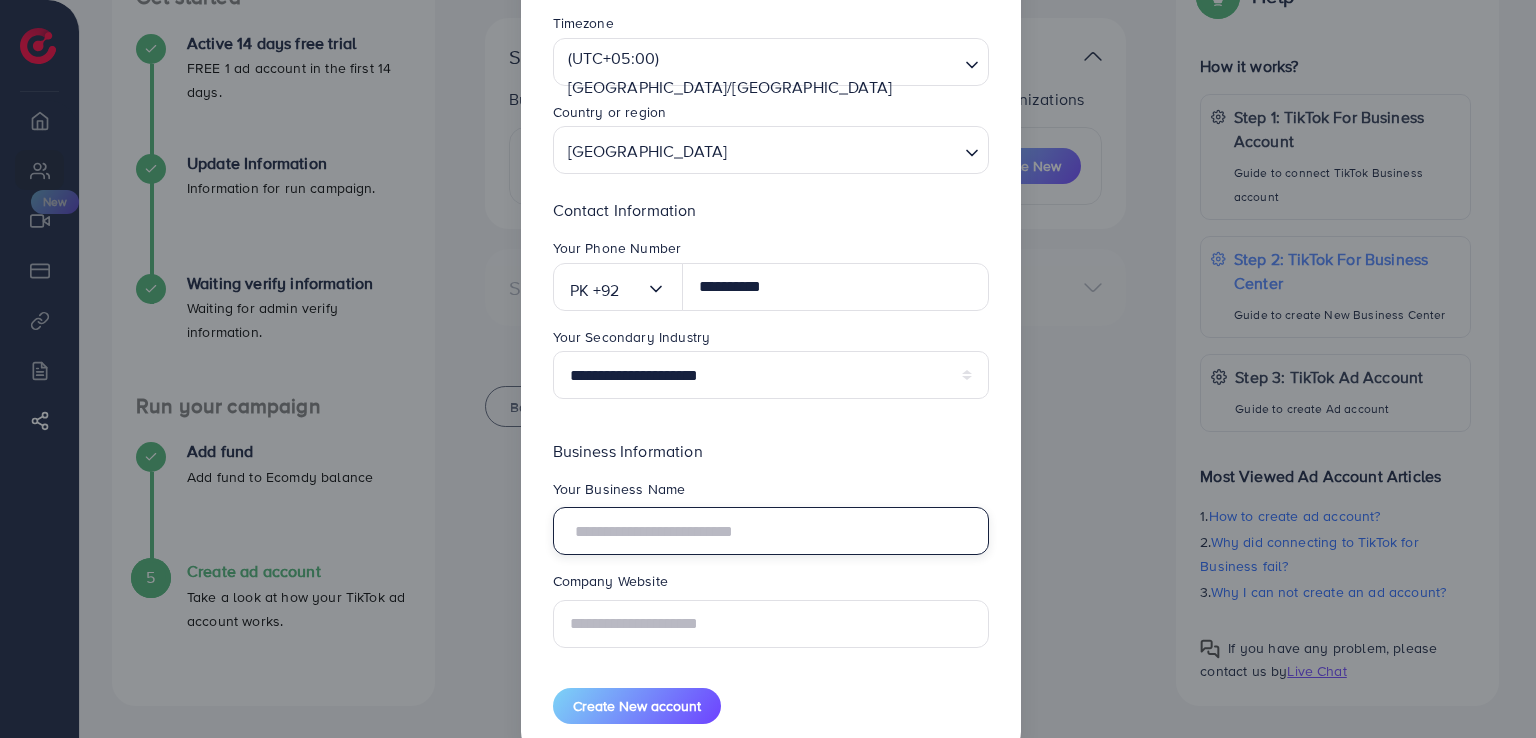 click at bounding box center (771, 531) 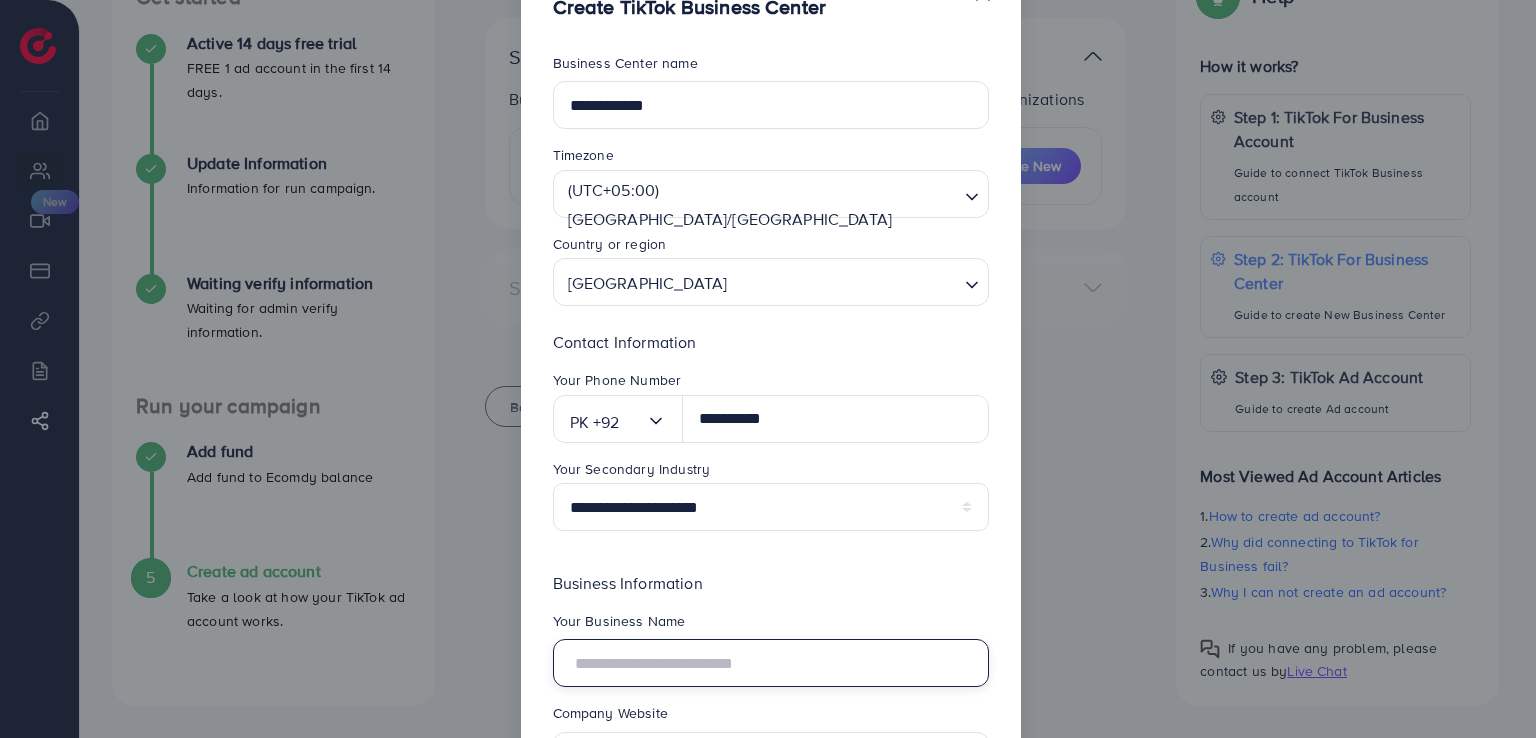 scroll, scrollTop: 0, scrollLeft: 0, axis: both 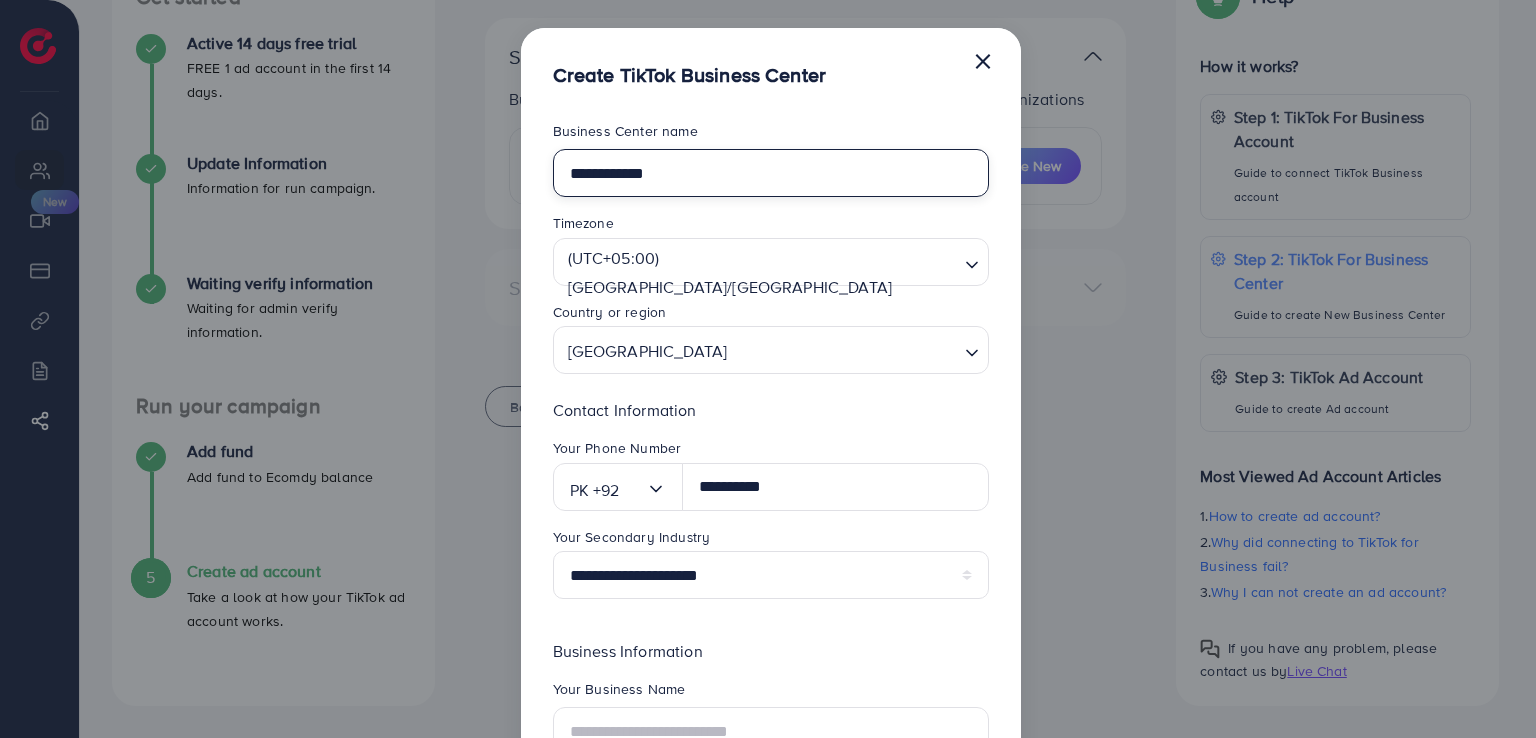 click on "**********" at bounding box center (771, 173) 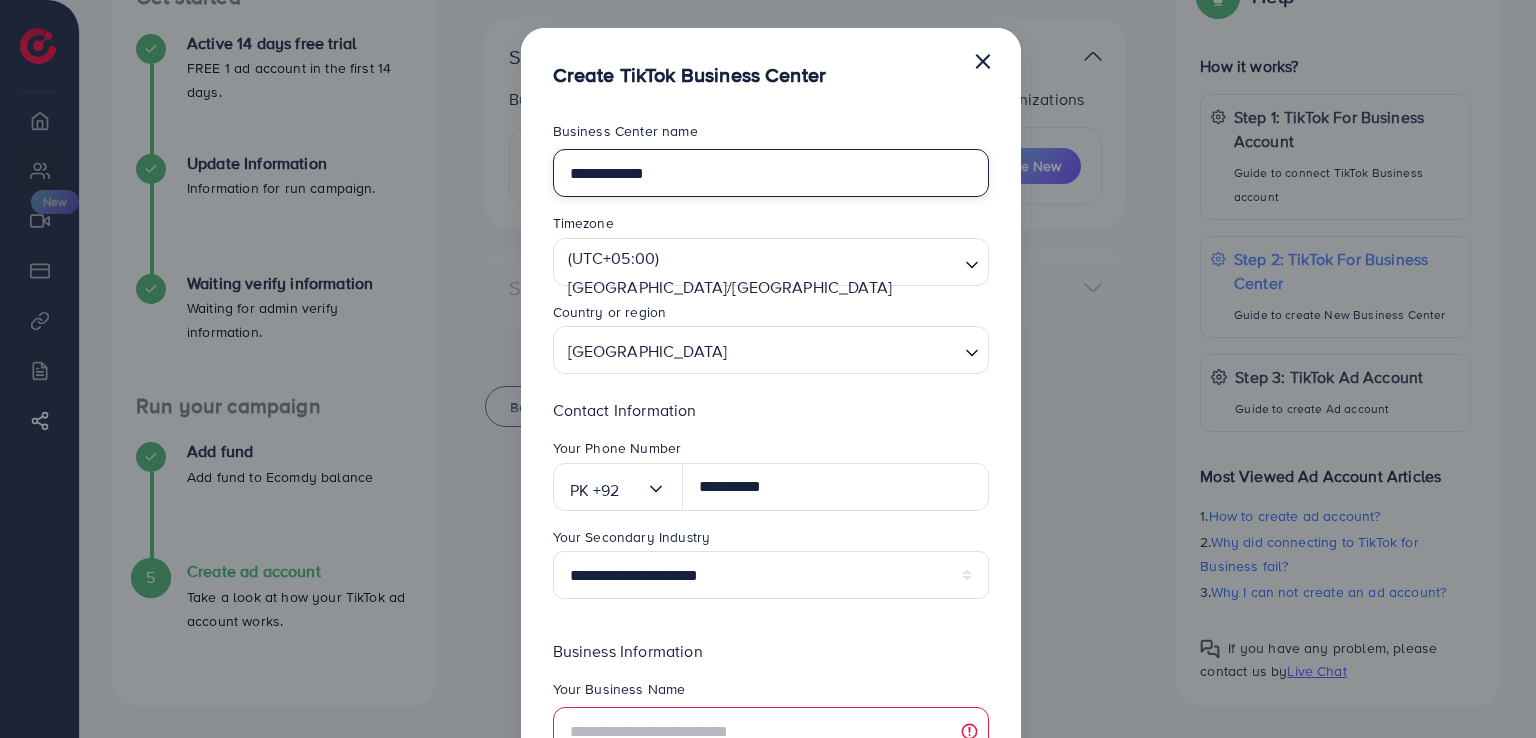 click on "**********" at bounding box center [771, 173] 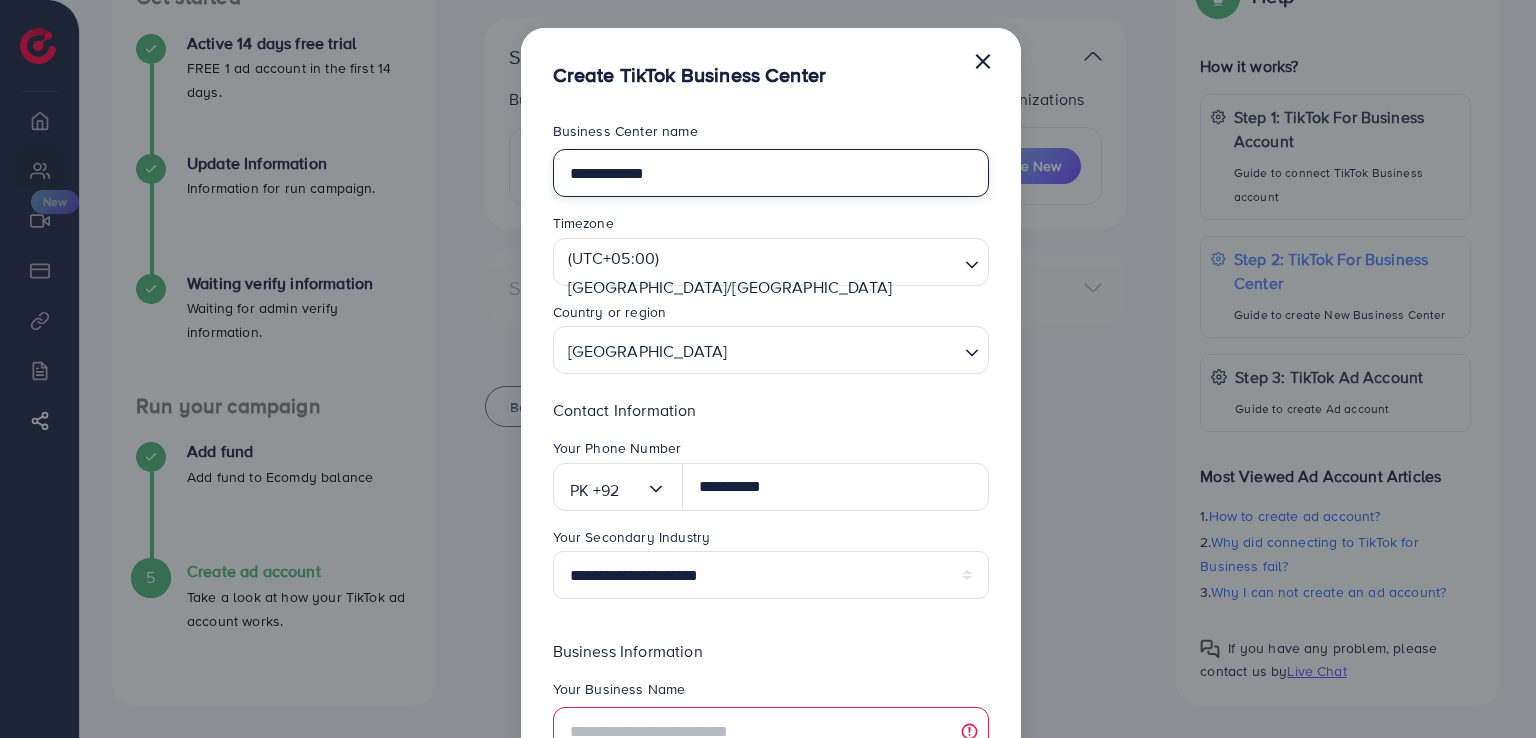 scroll, scrollTop: 276, scrollLeft: 0, axis: vertical 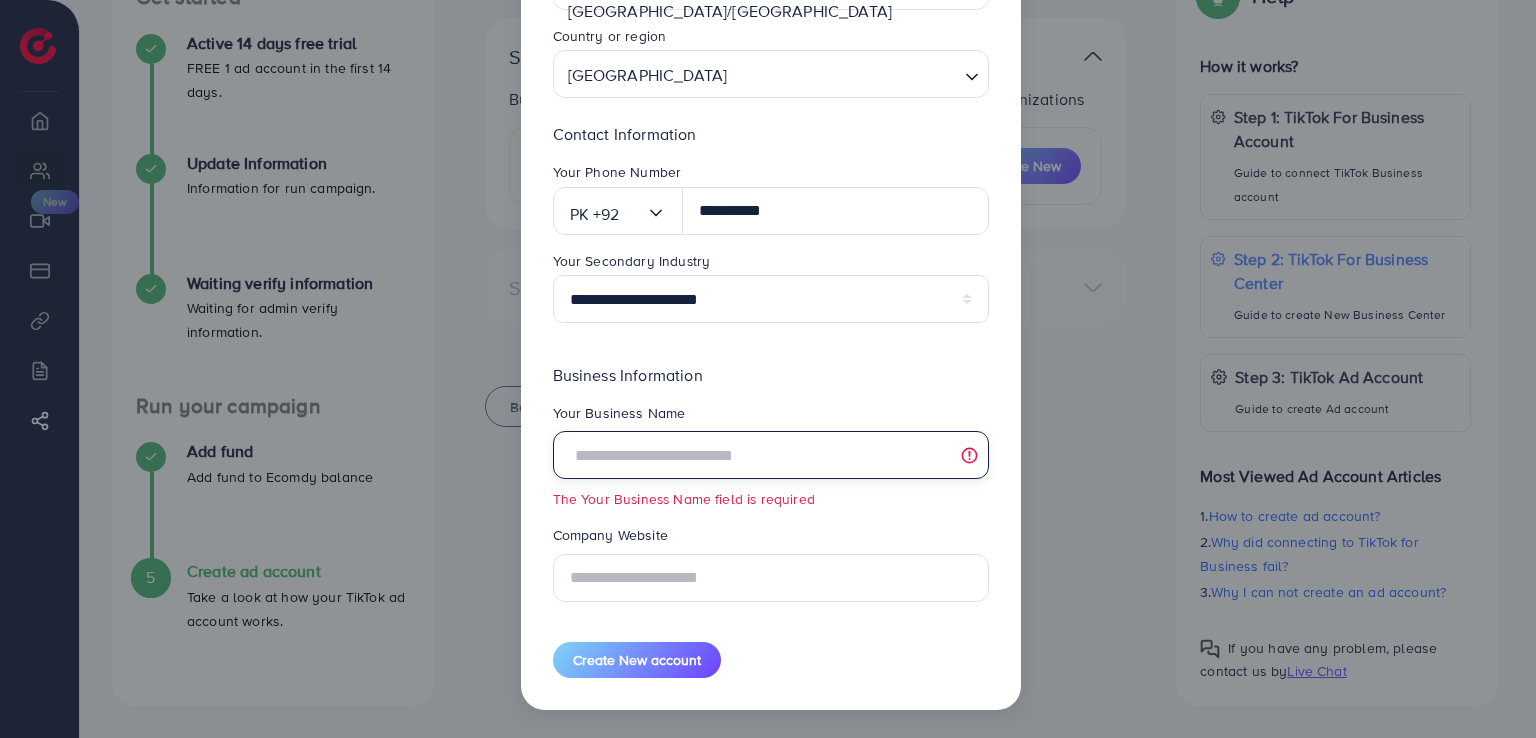 click at bounding box center [771, 455] 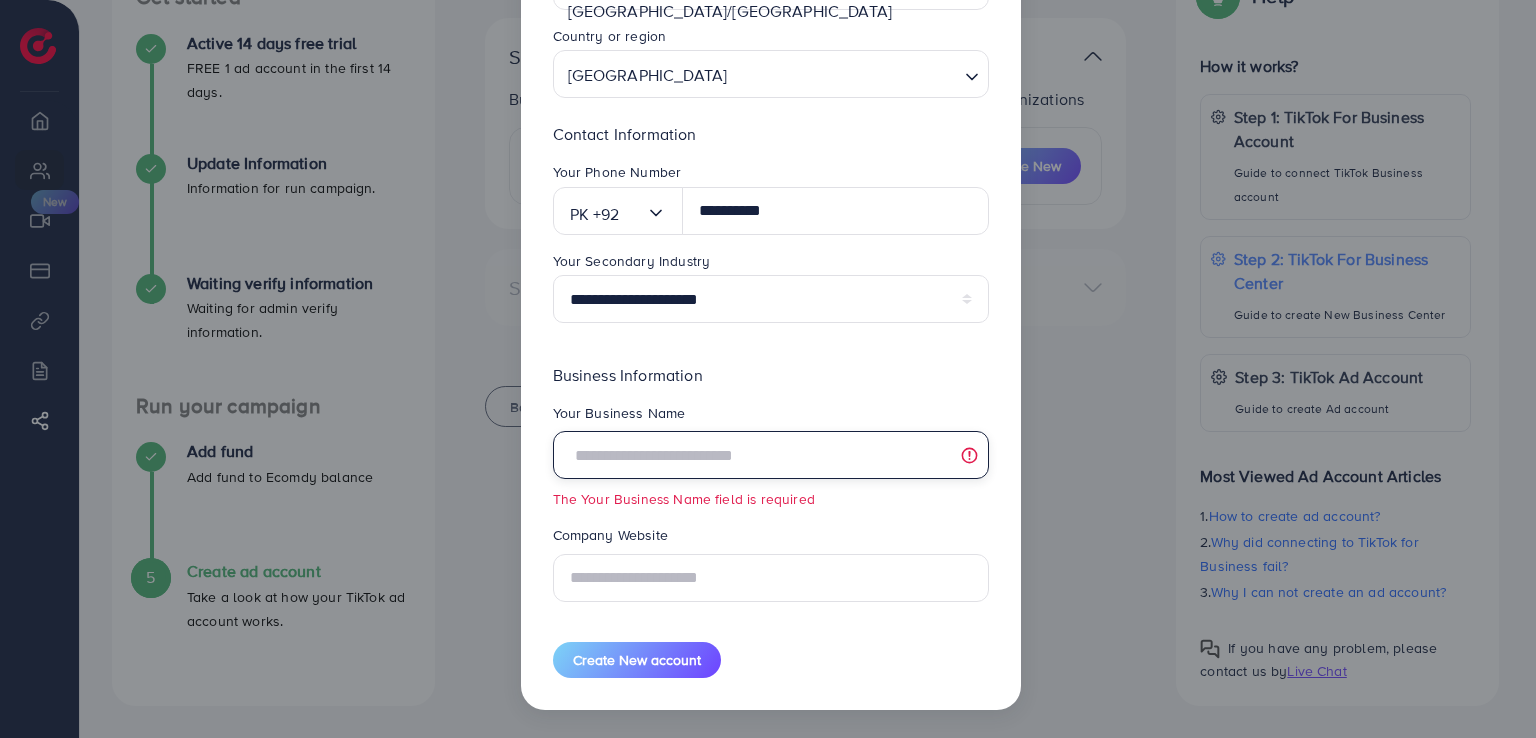 paste on "**********" 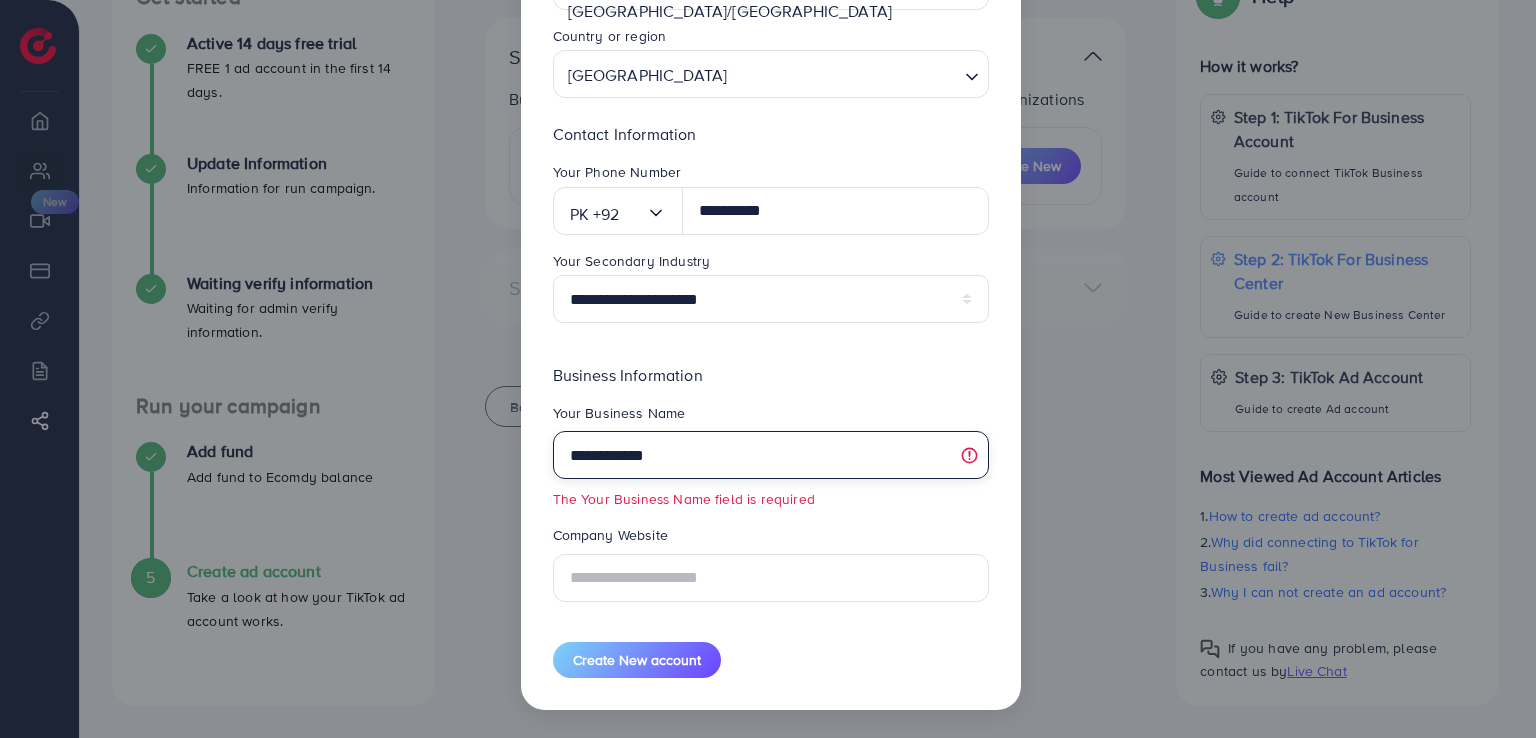 scroll, scrollTop: 246, scrollLeft: 0, axis: vertical 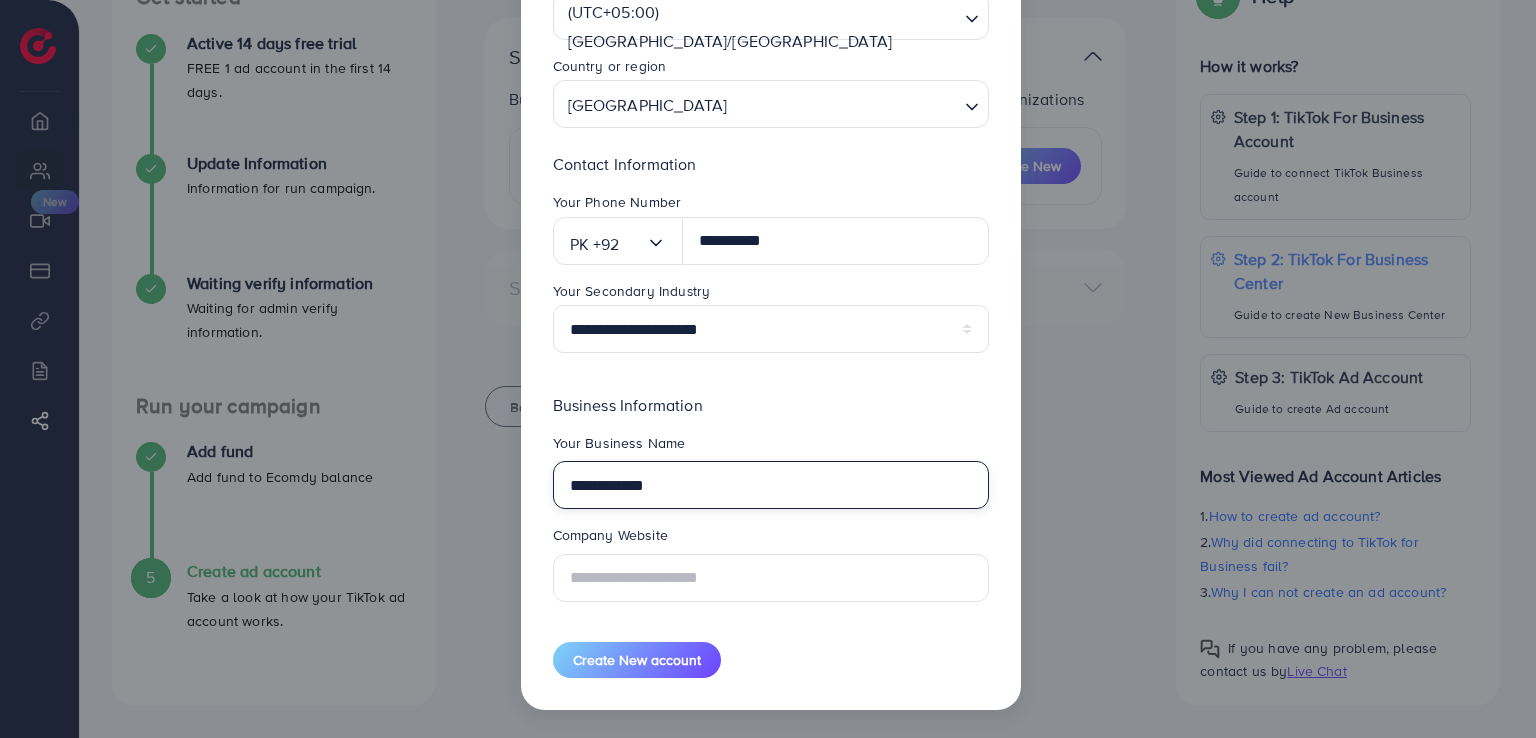 type on "**********" 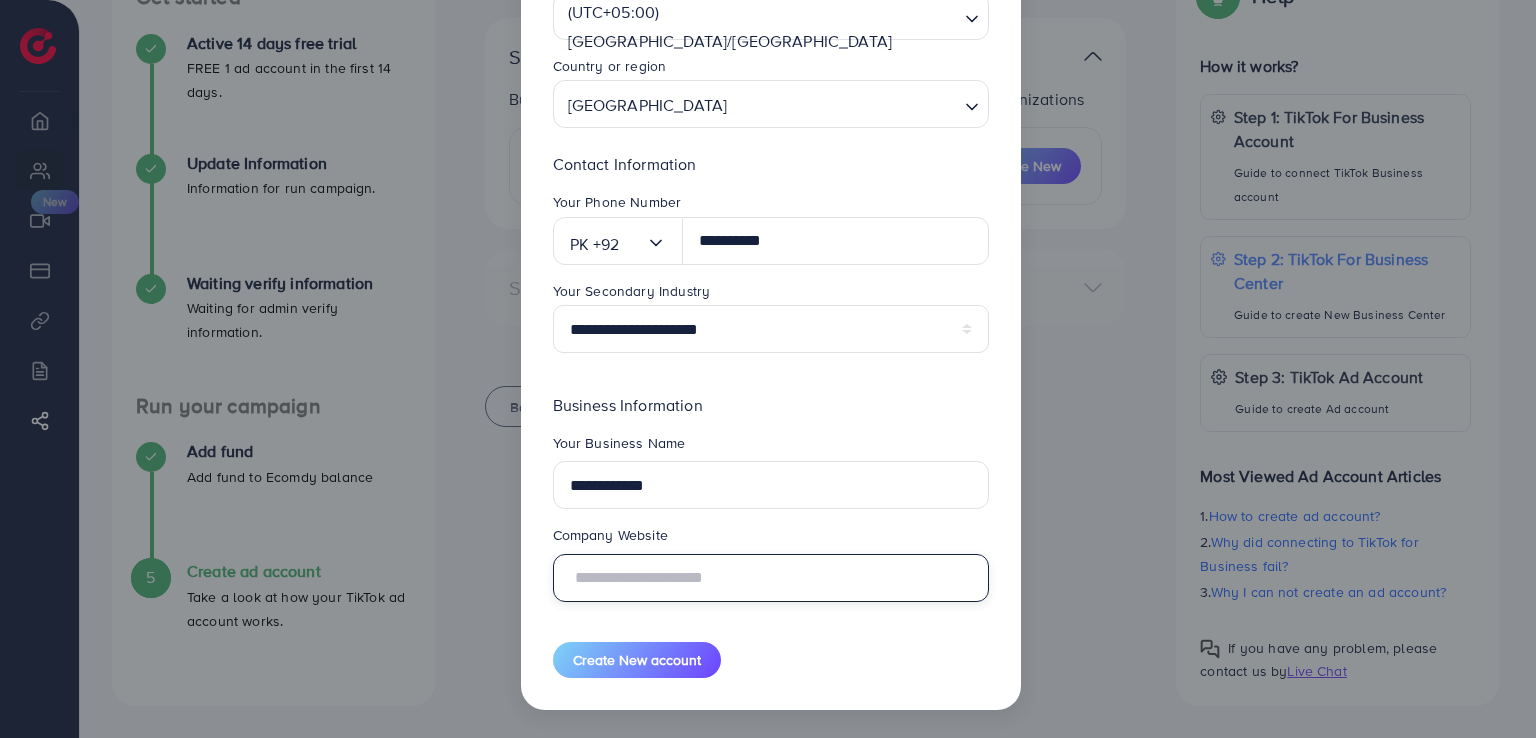 click at bounding box center [771, 578] 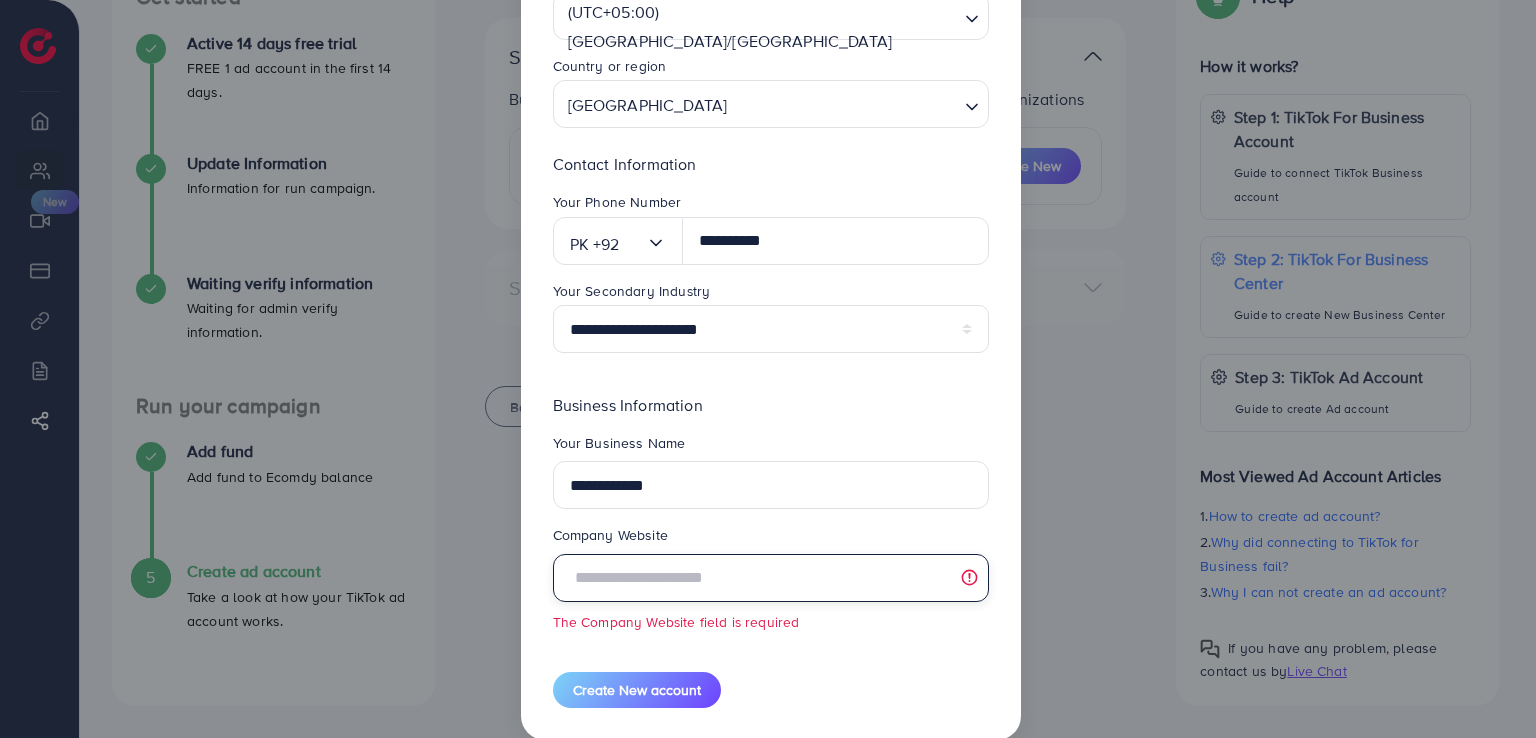 click at bounding box center [771, 578] 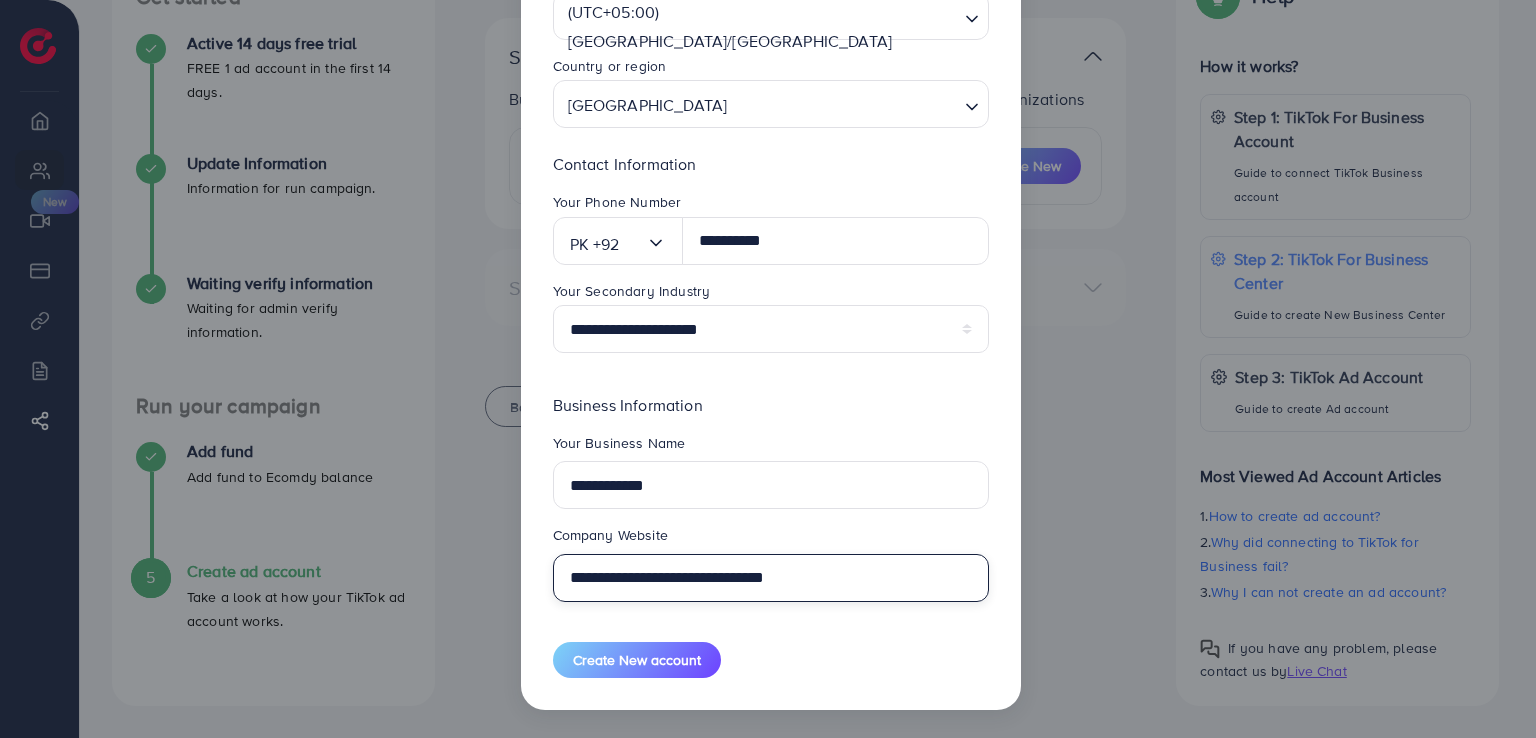 type on "**********" 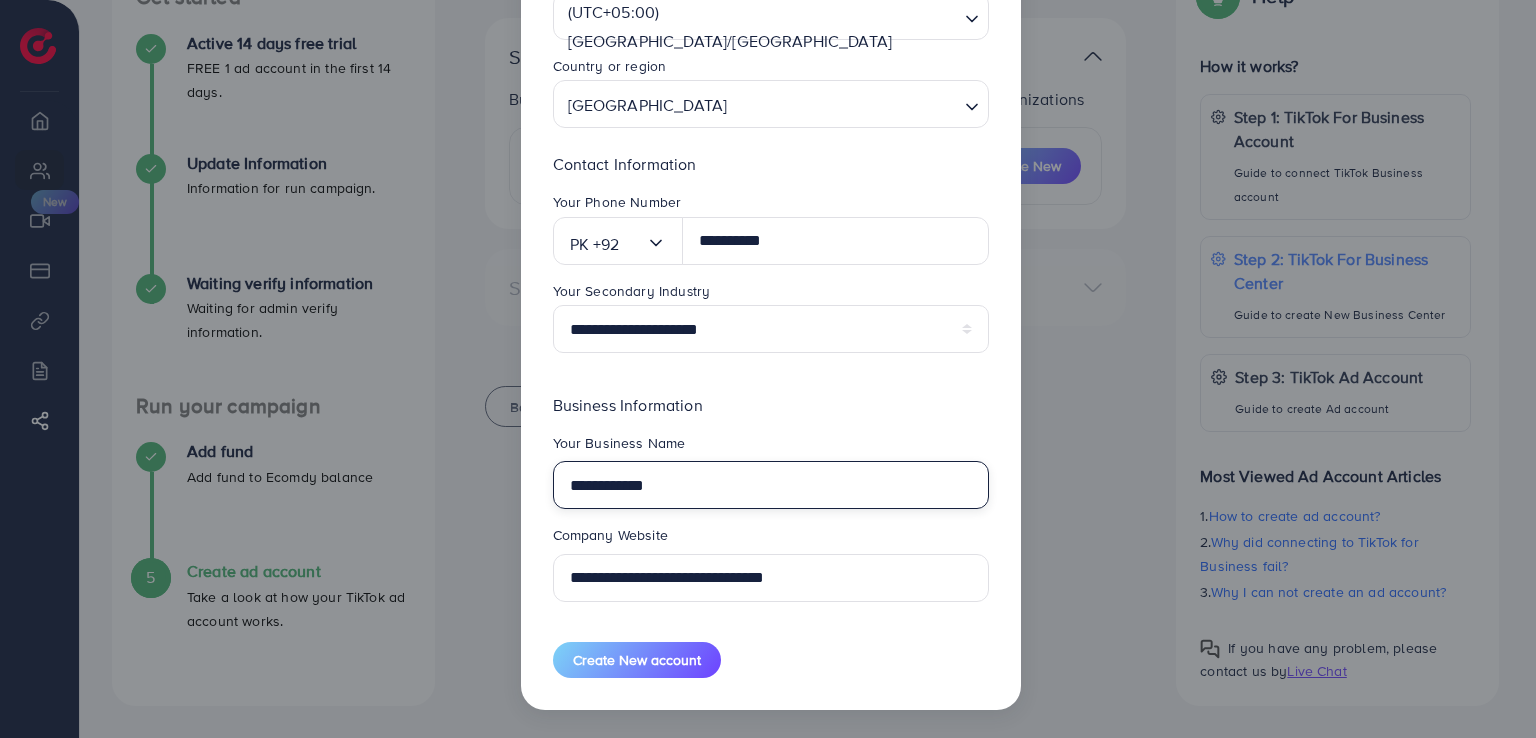 click on "**********" at bounding box center (771, 485) 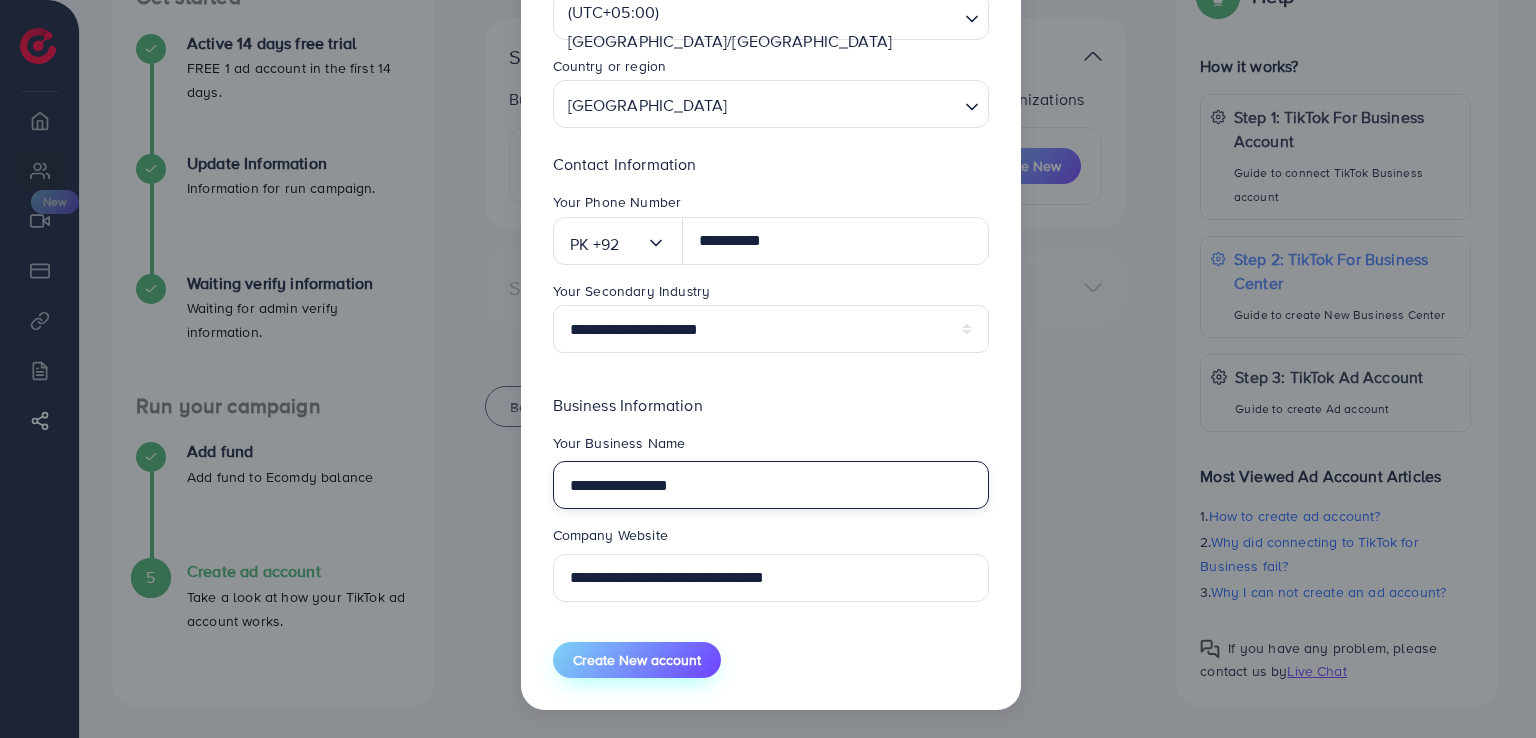 type on "**********" 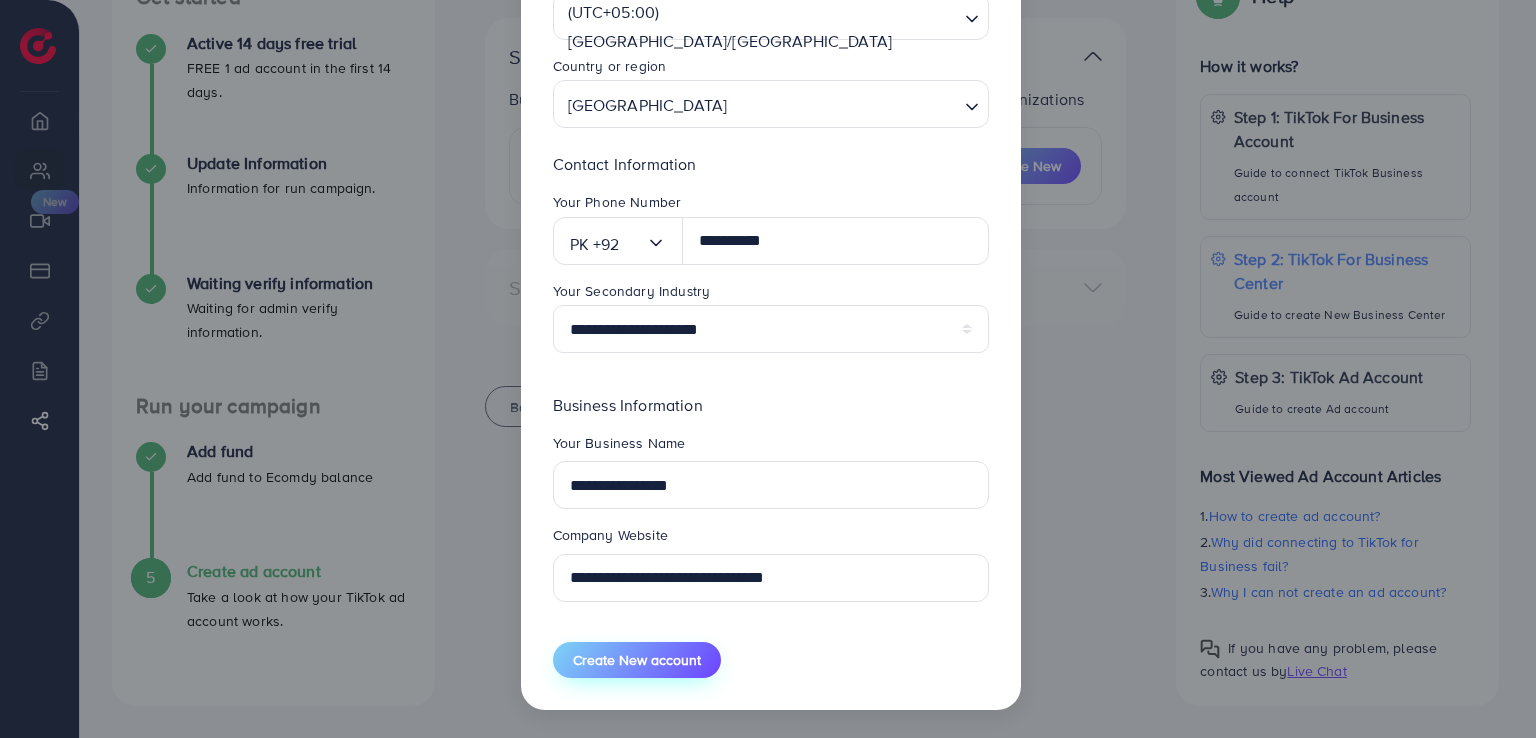 click on "Create New account" at bounding box center [637, 660] 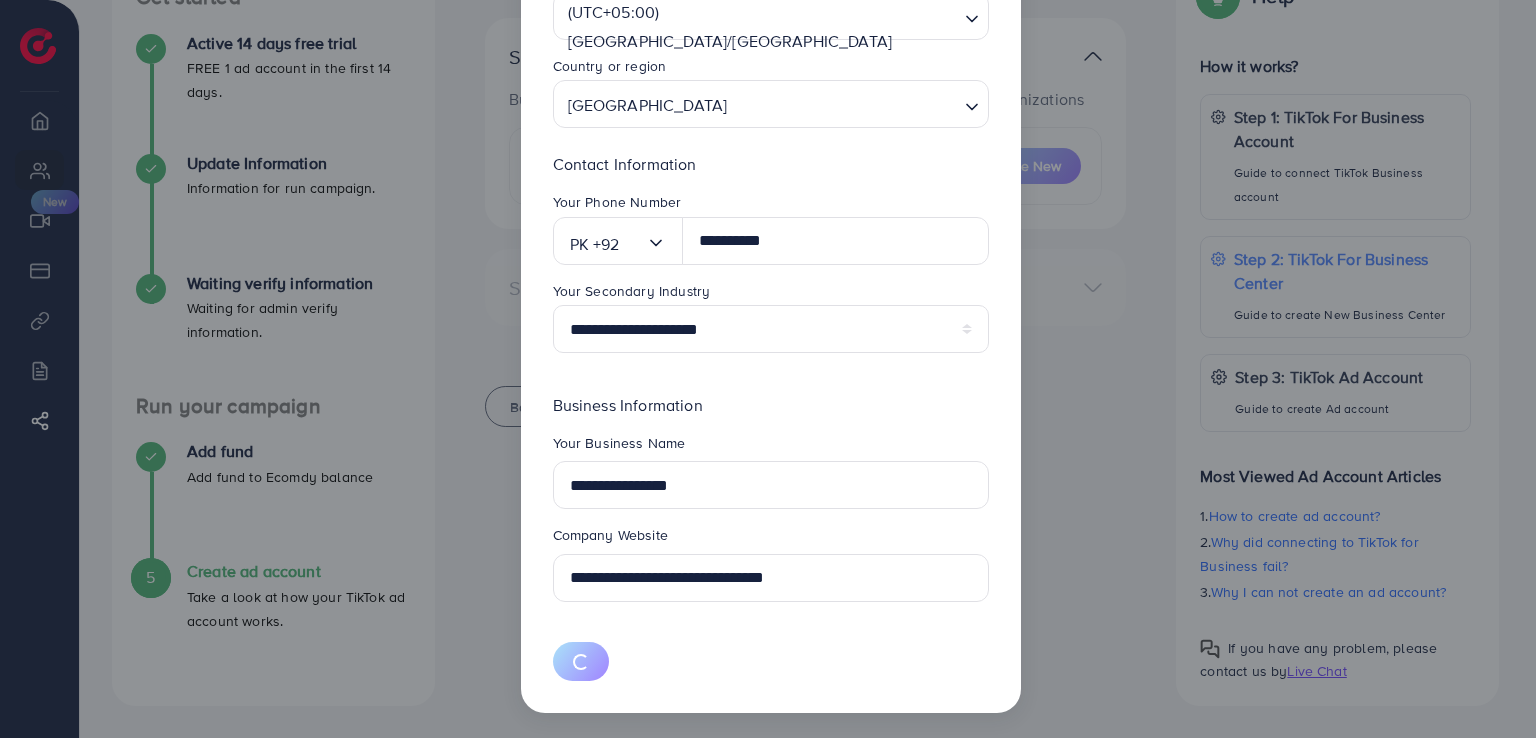 type 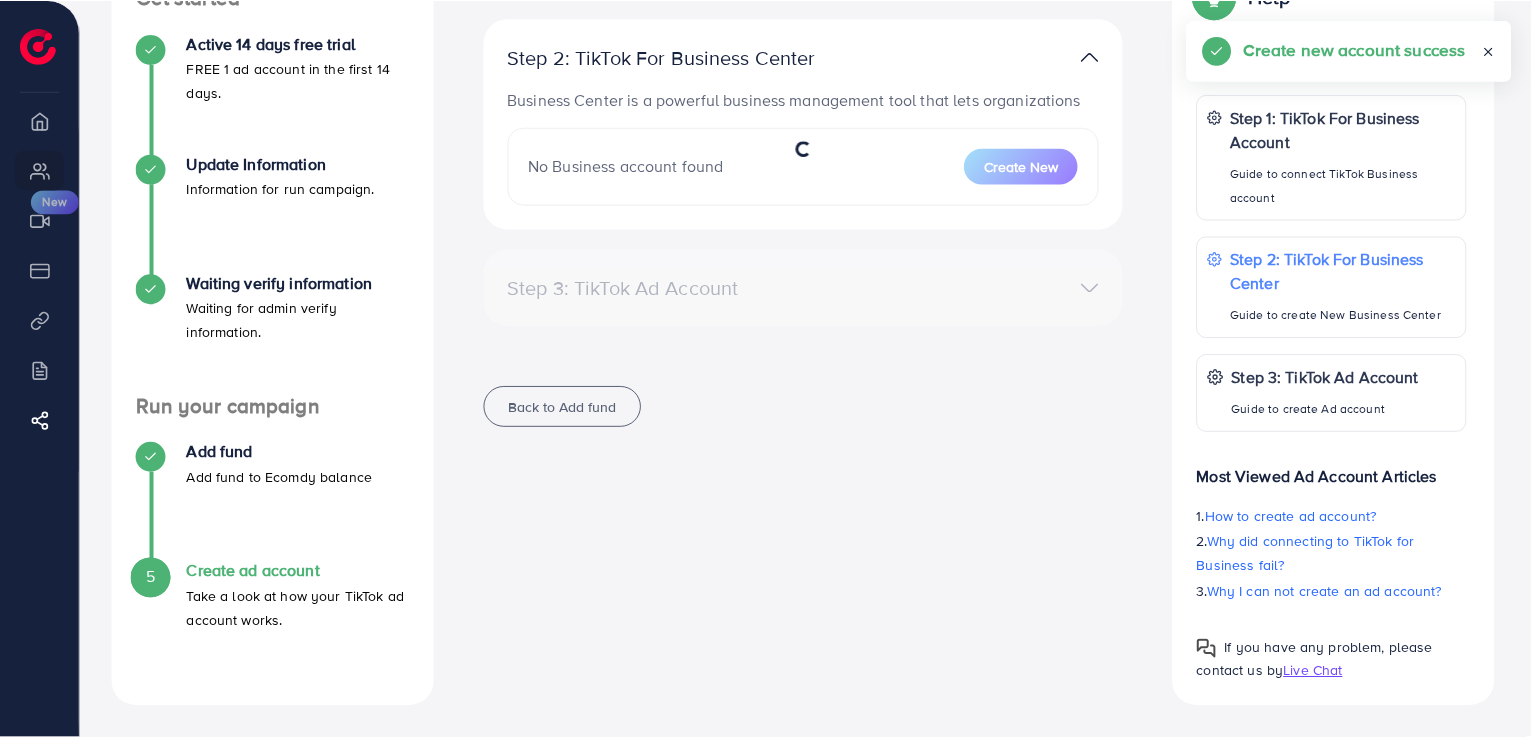 scroll, scrollTop: 100, scrollLeft: 0, axis: vertical 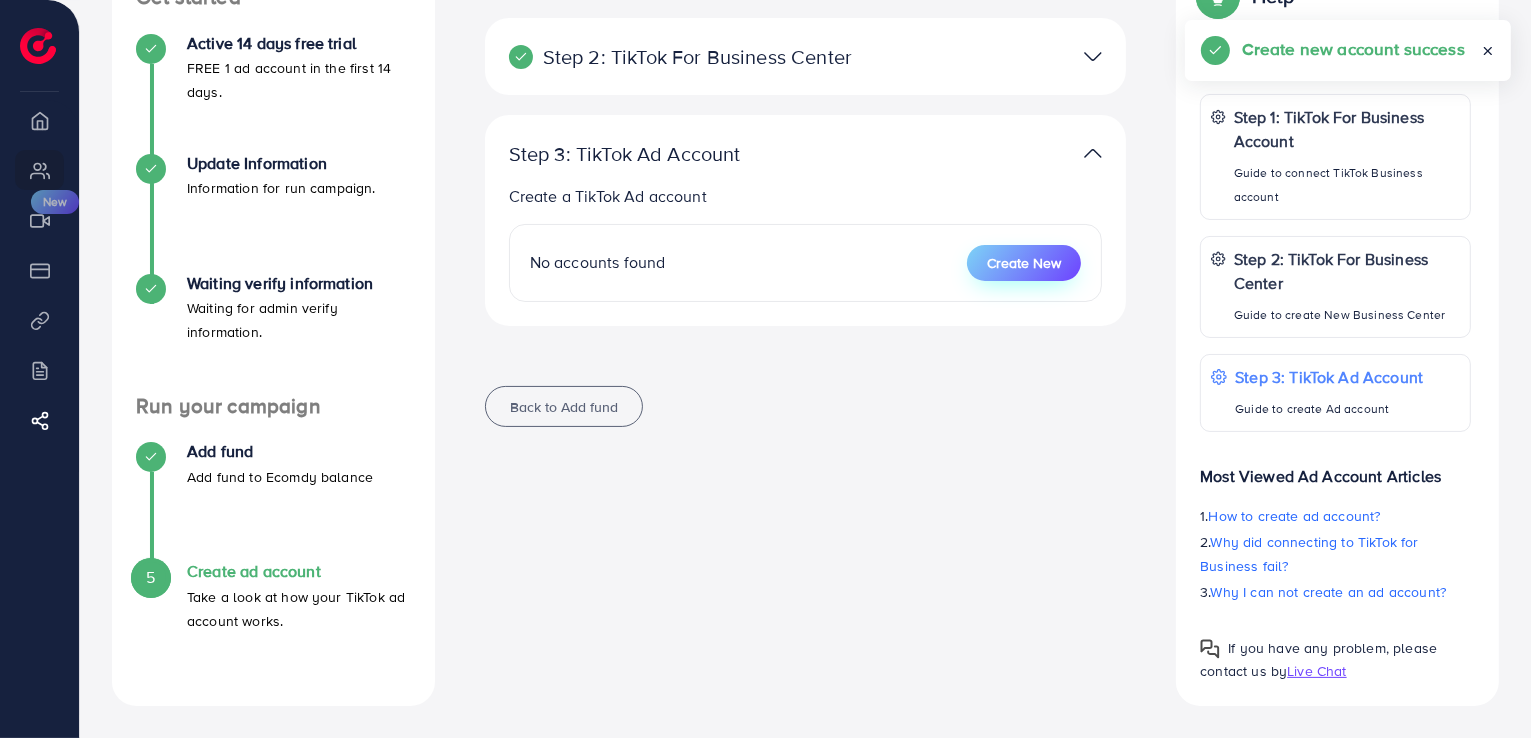 click on "Create New" at bounding box center [1024, 263] 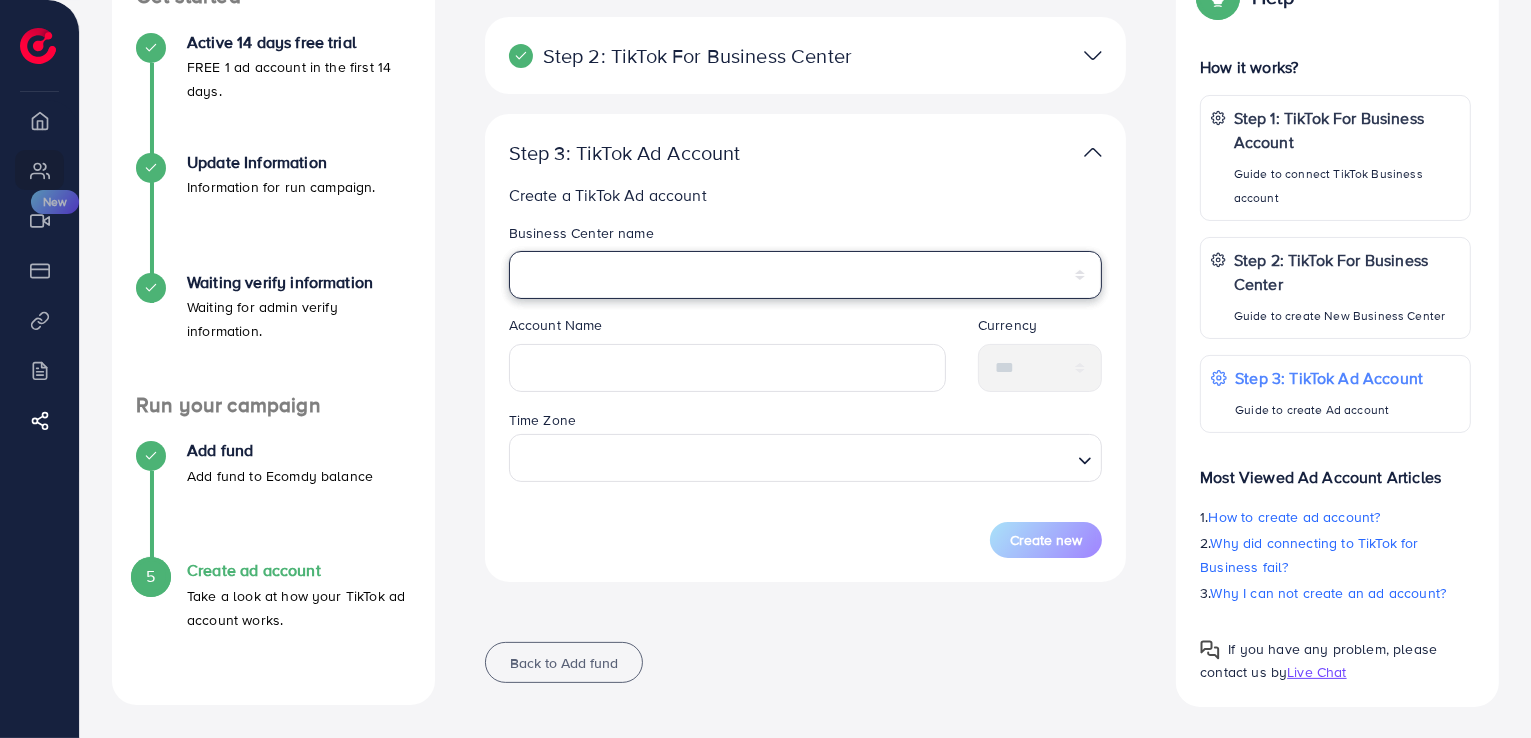 click on "**********" at bounding box center (806, 275) 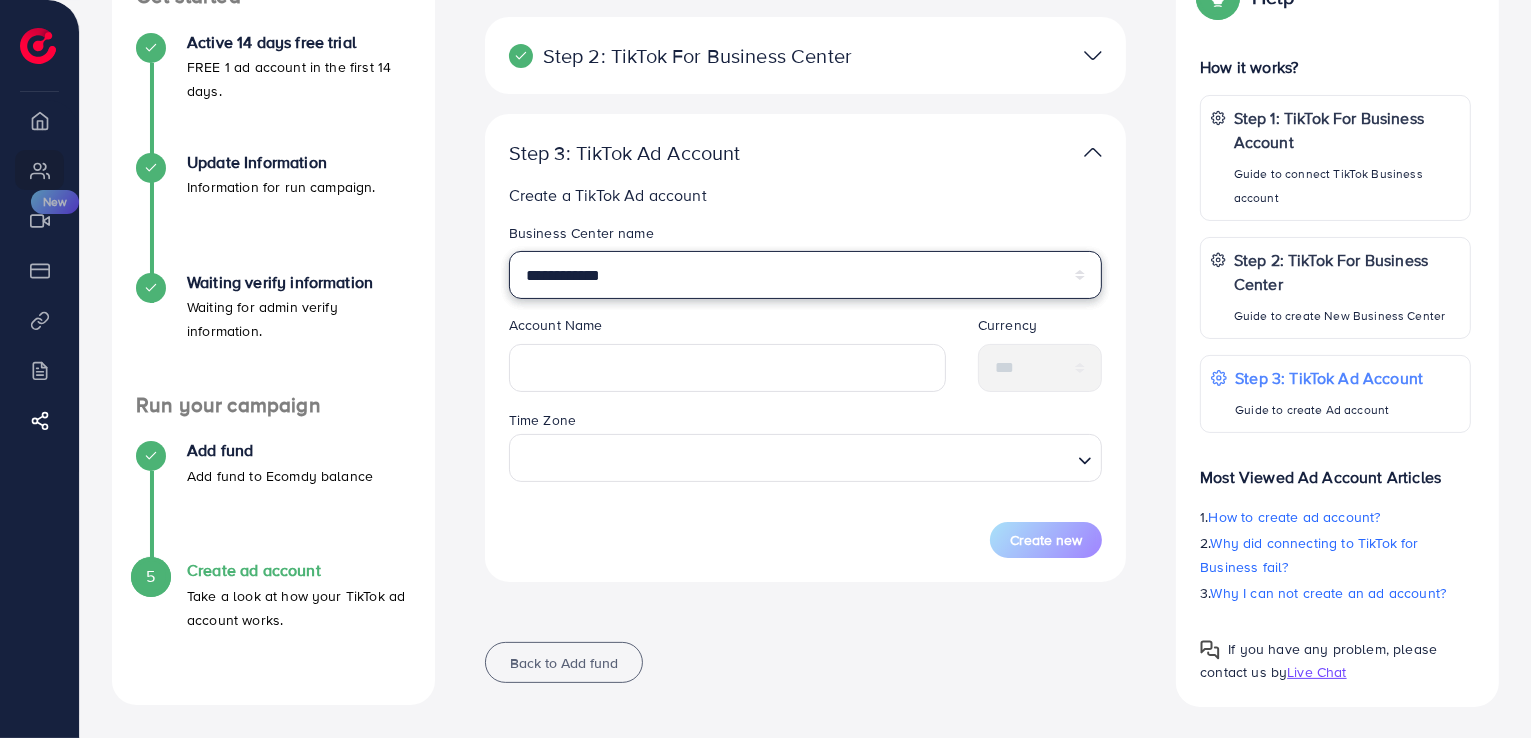 click on "**********" at bounding box center (806, 275) 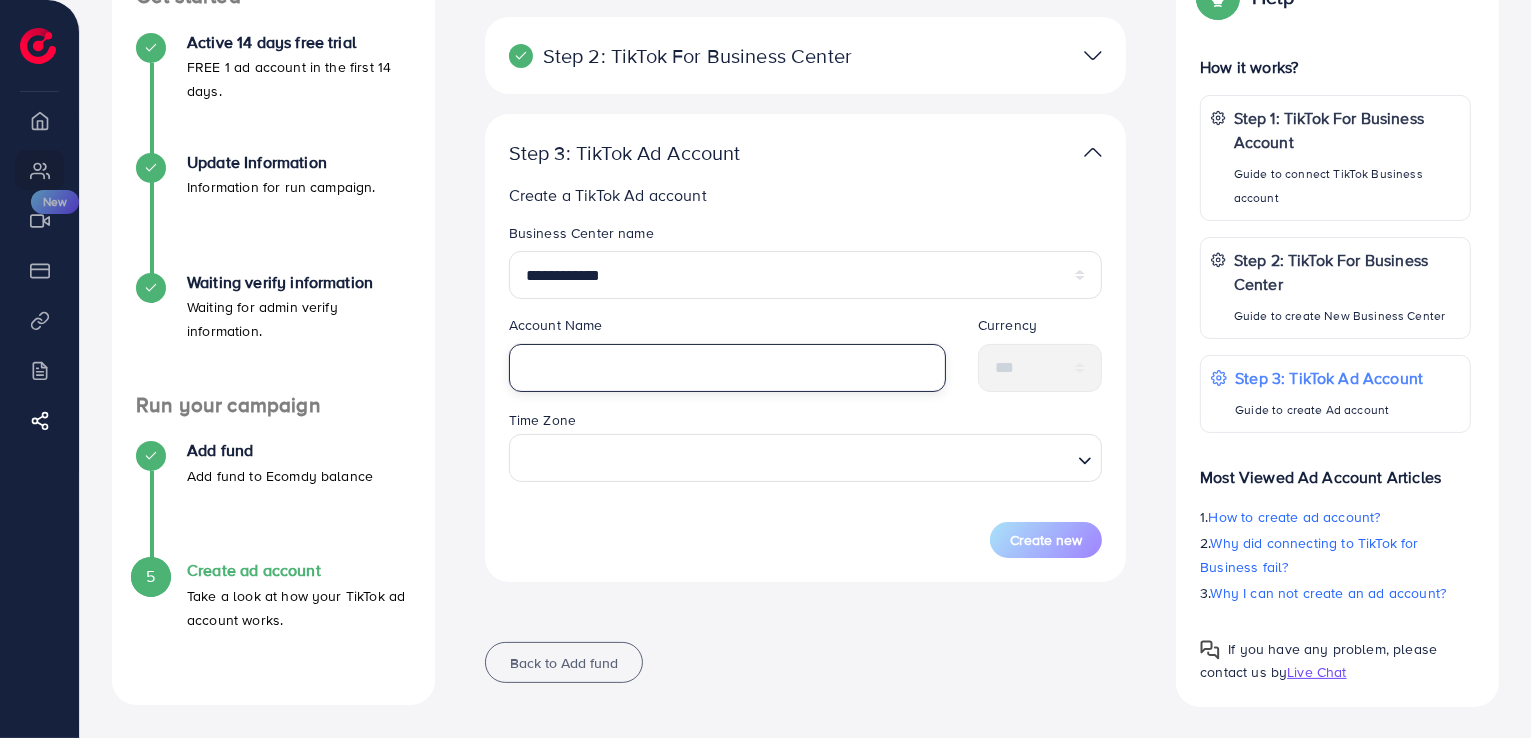 click at bounding box center [727, 368] 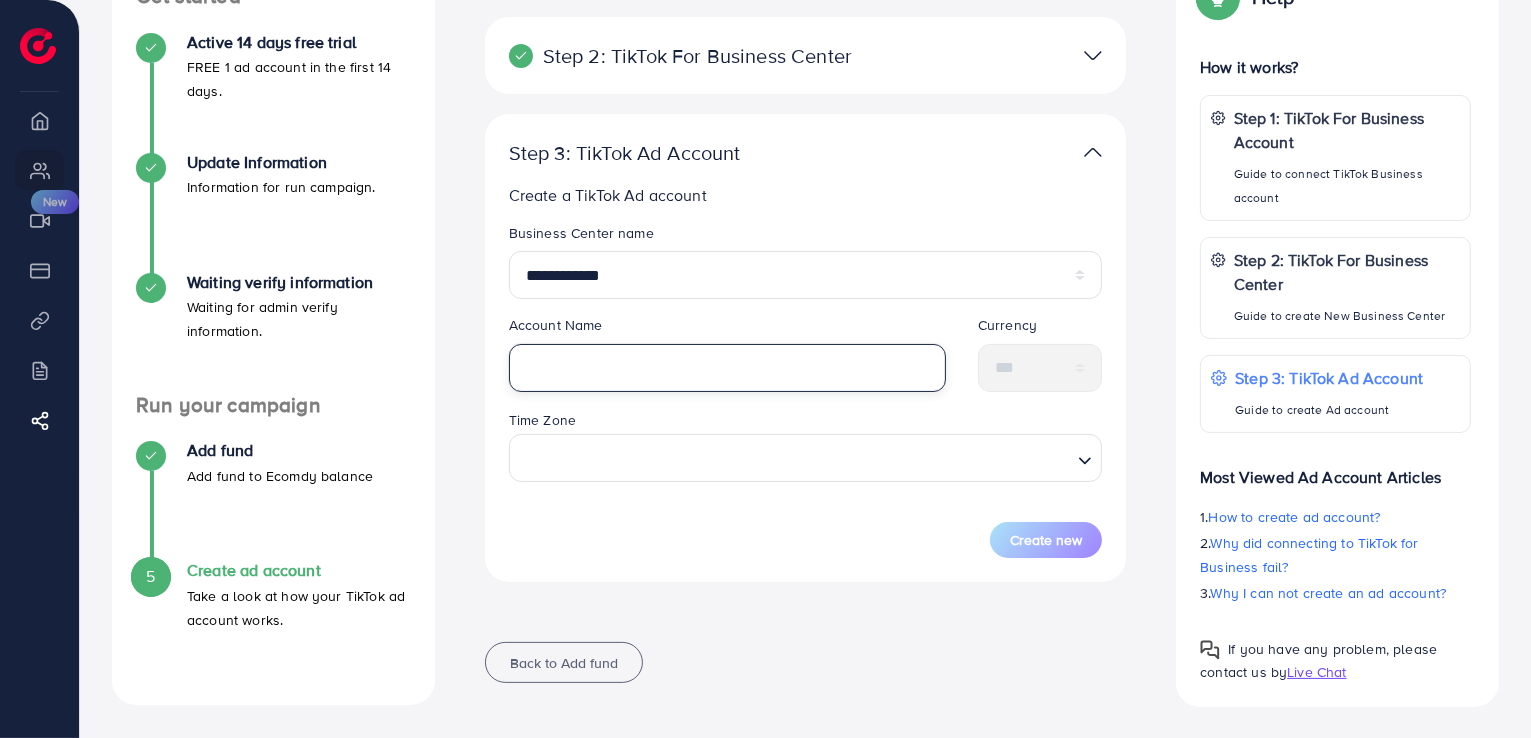 paste on "**********" 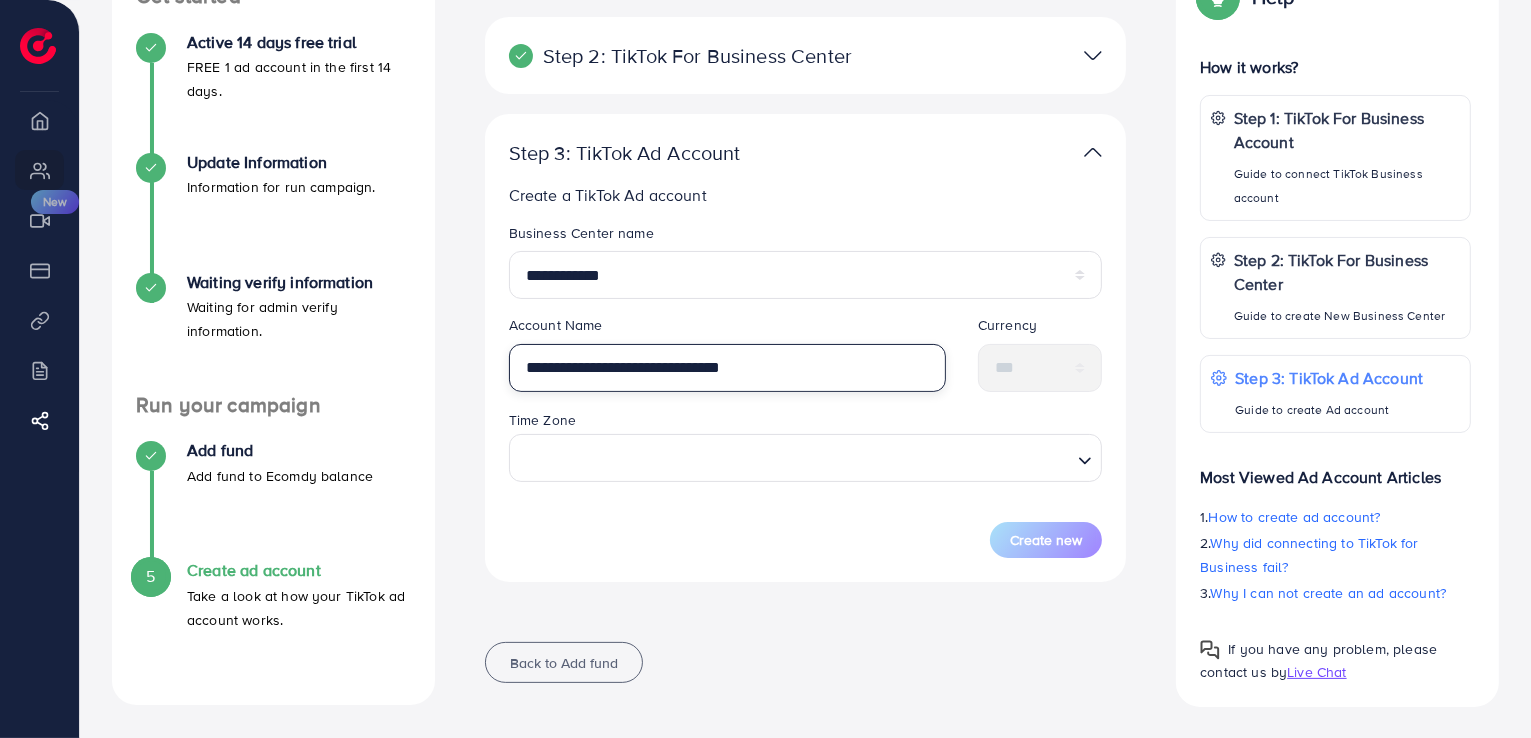 click on "**********" at bounding box center (727, 368) 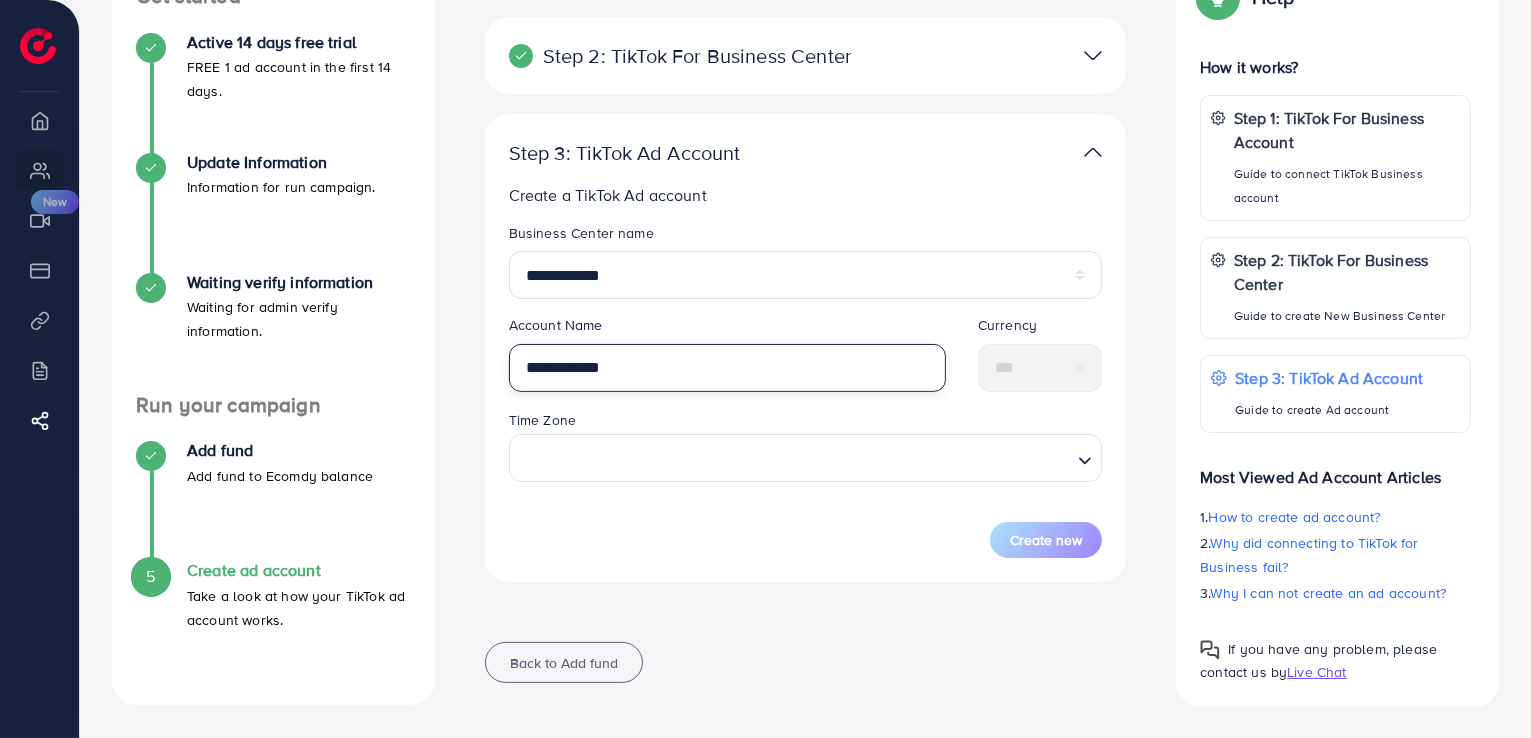 type on "**********" 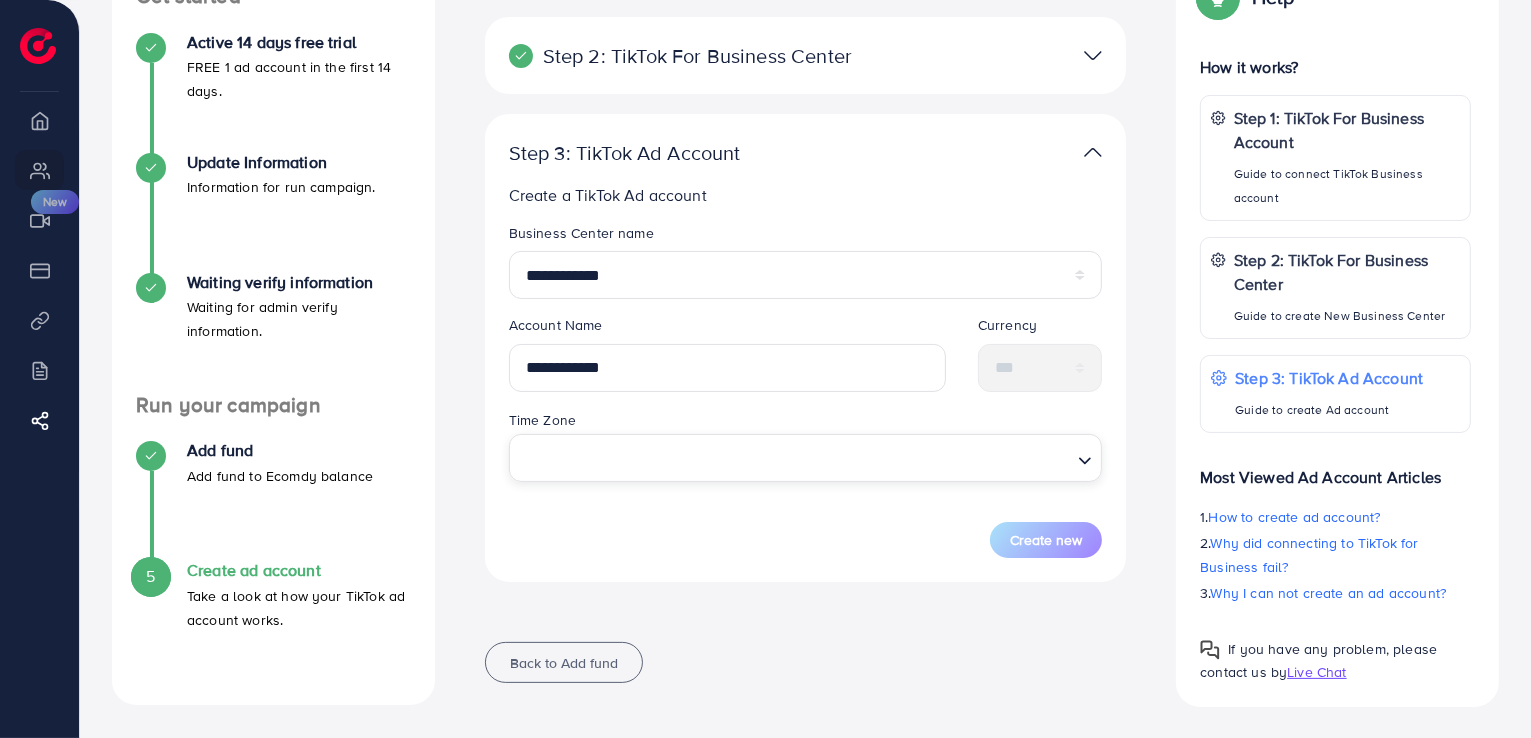 click at bounding box center [794, 458] 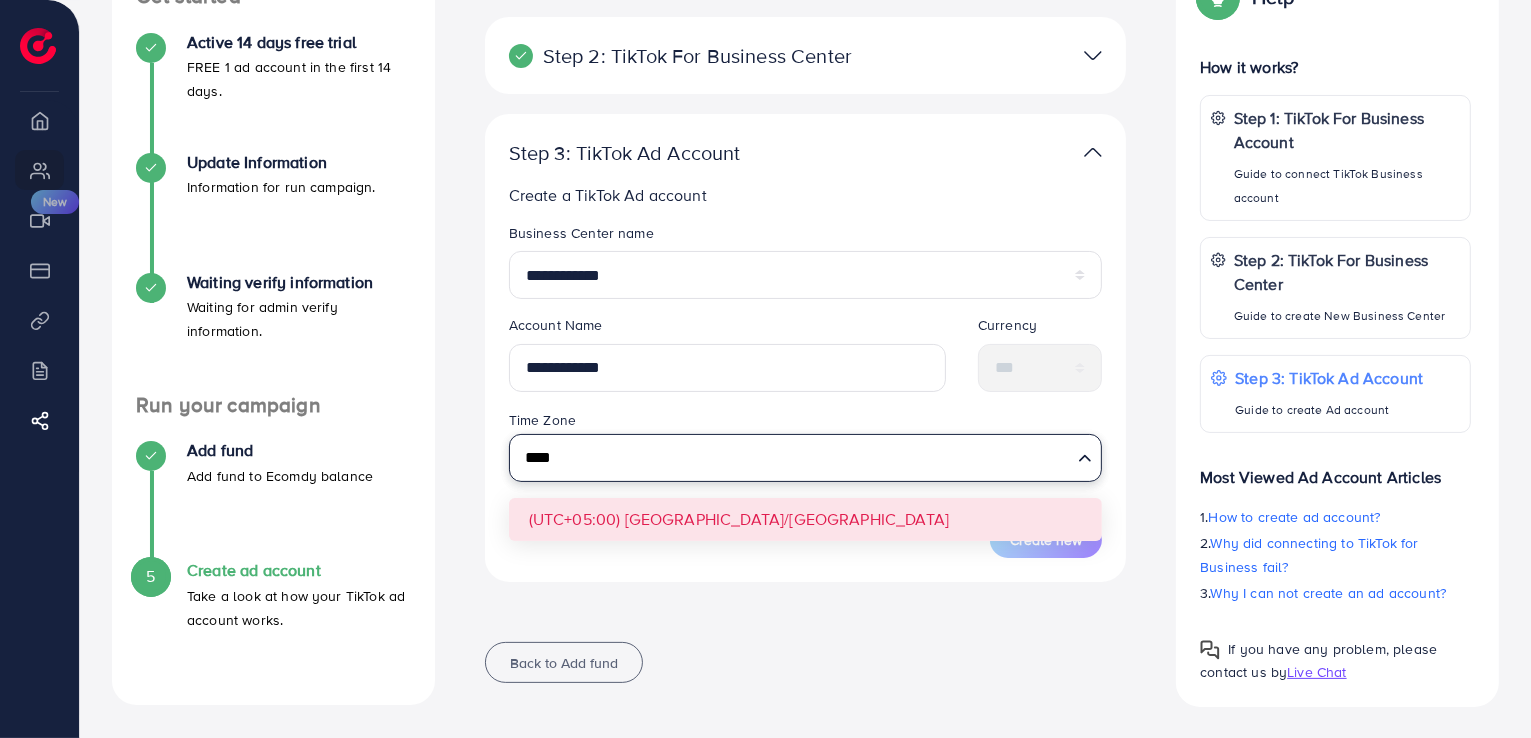 type on "****" 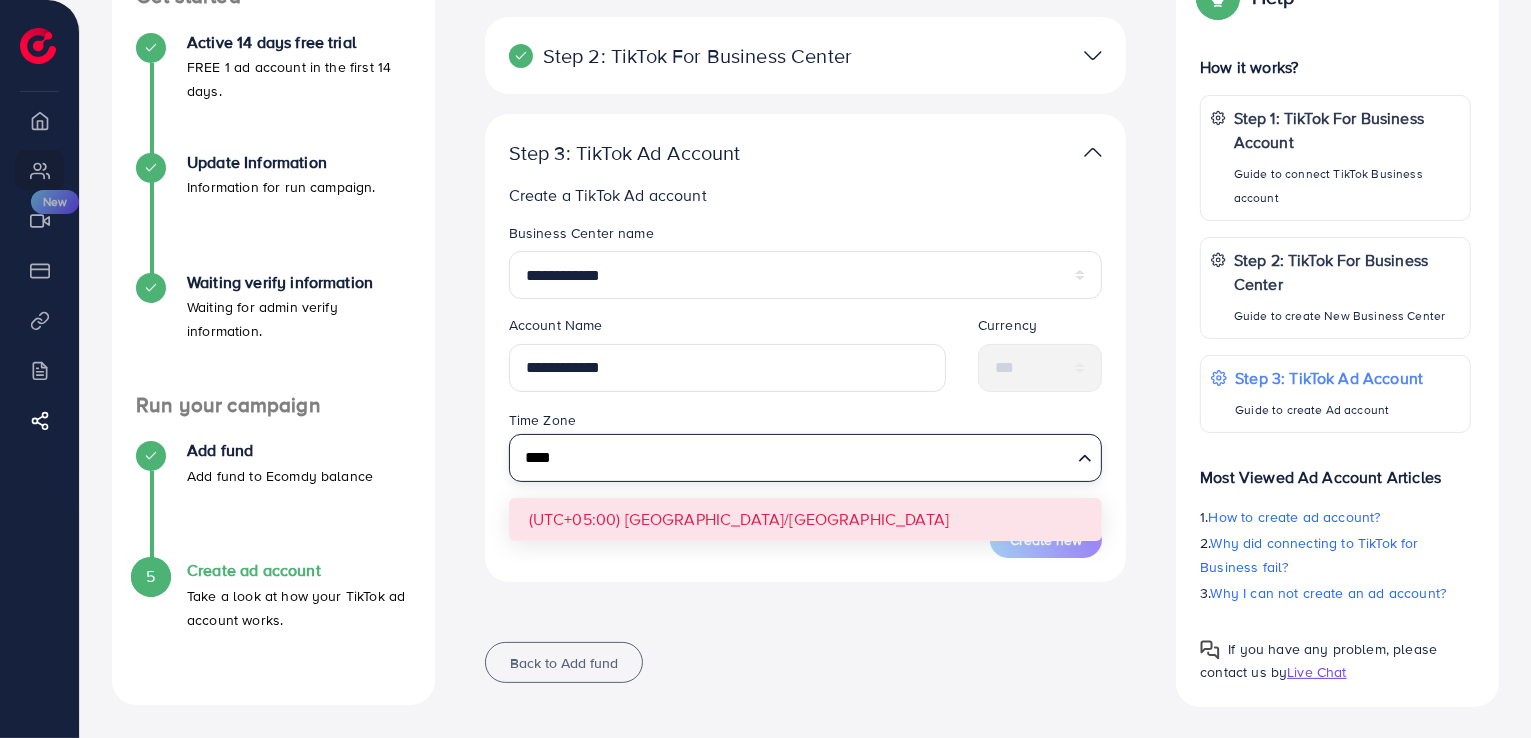 type 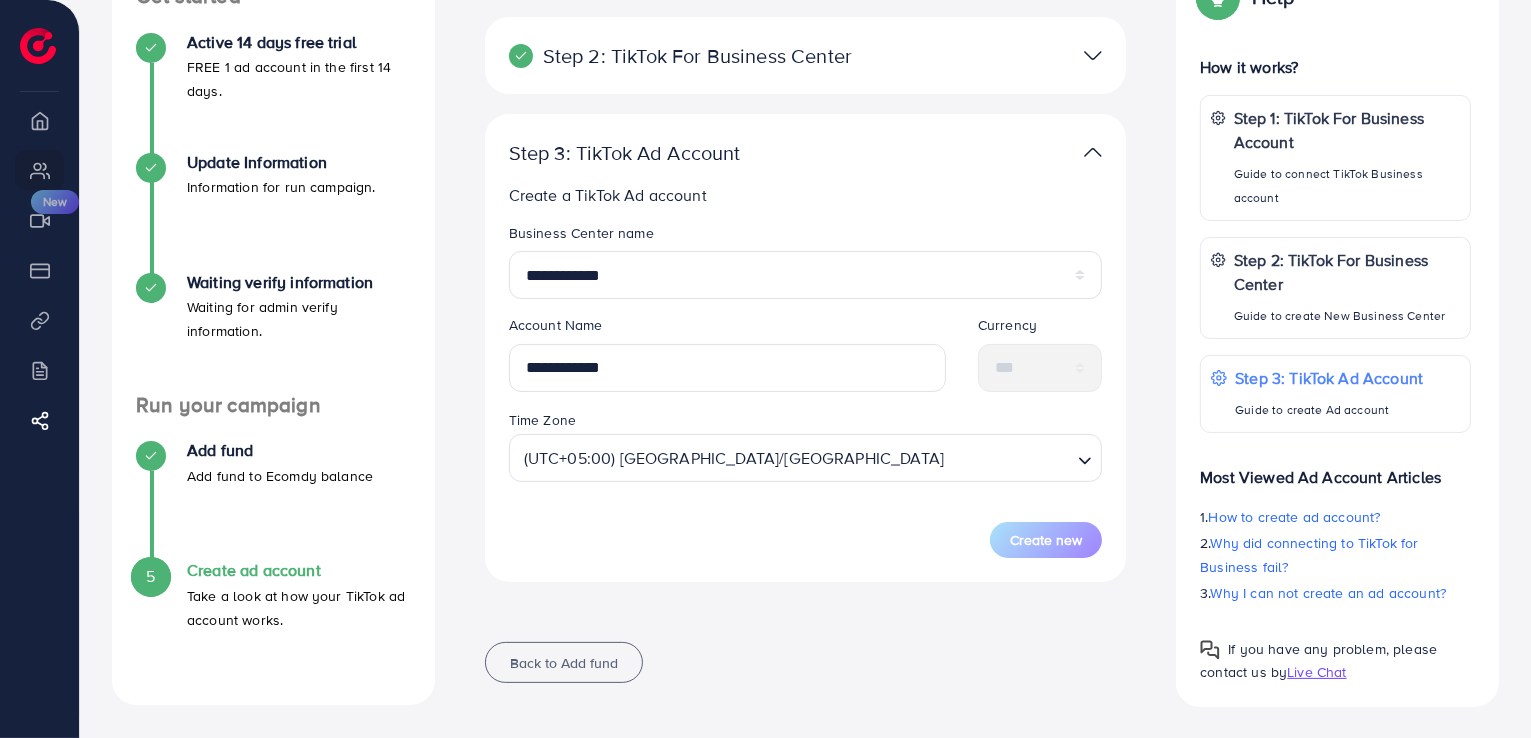 click on "**********" at bounding box center (806, 390) 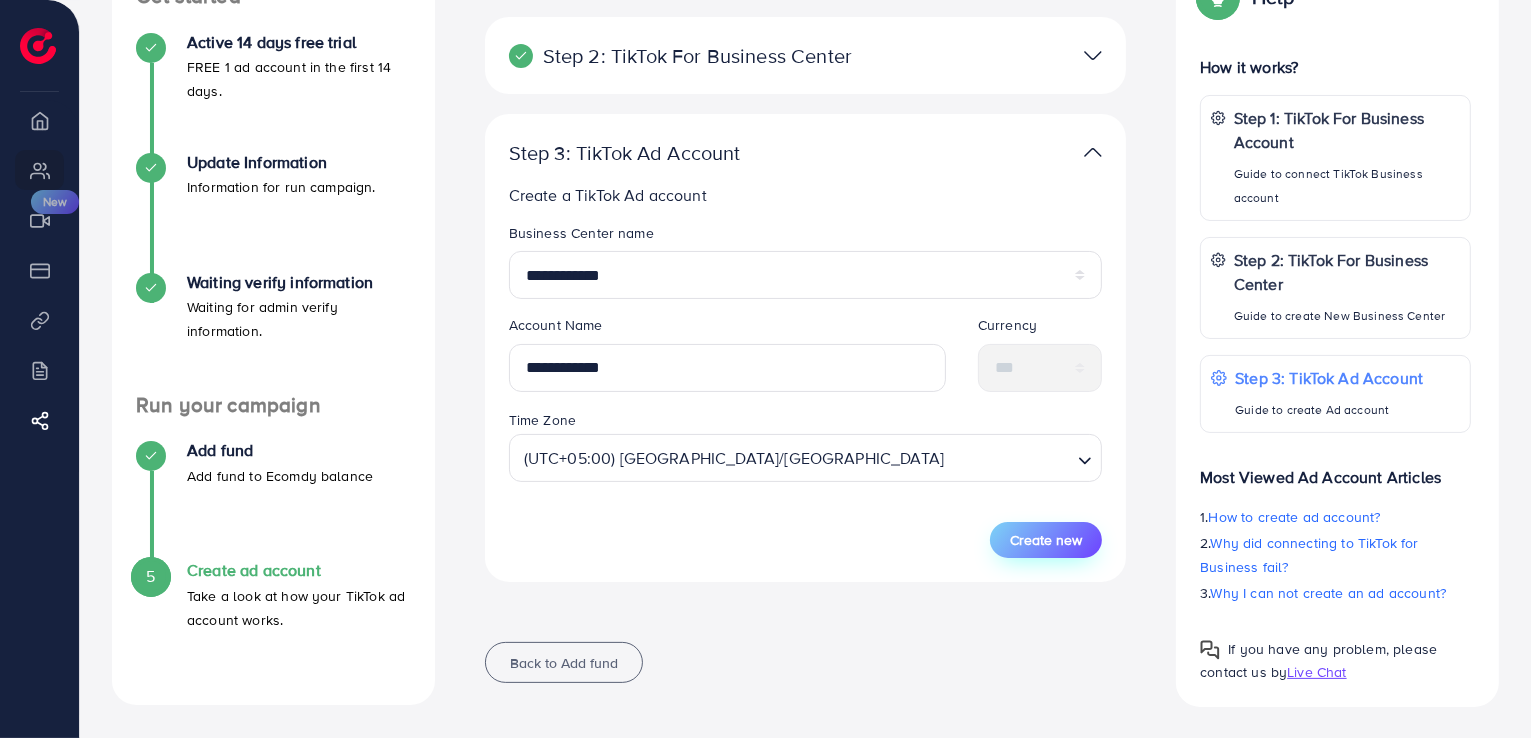 click on "Create new" at bounding box center (1046, 540) 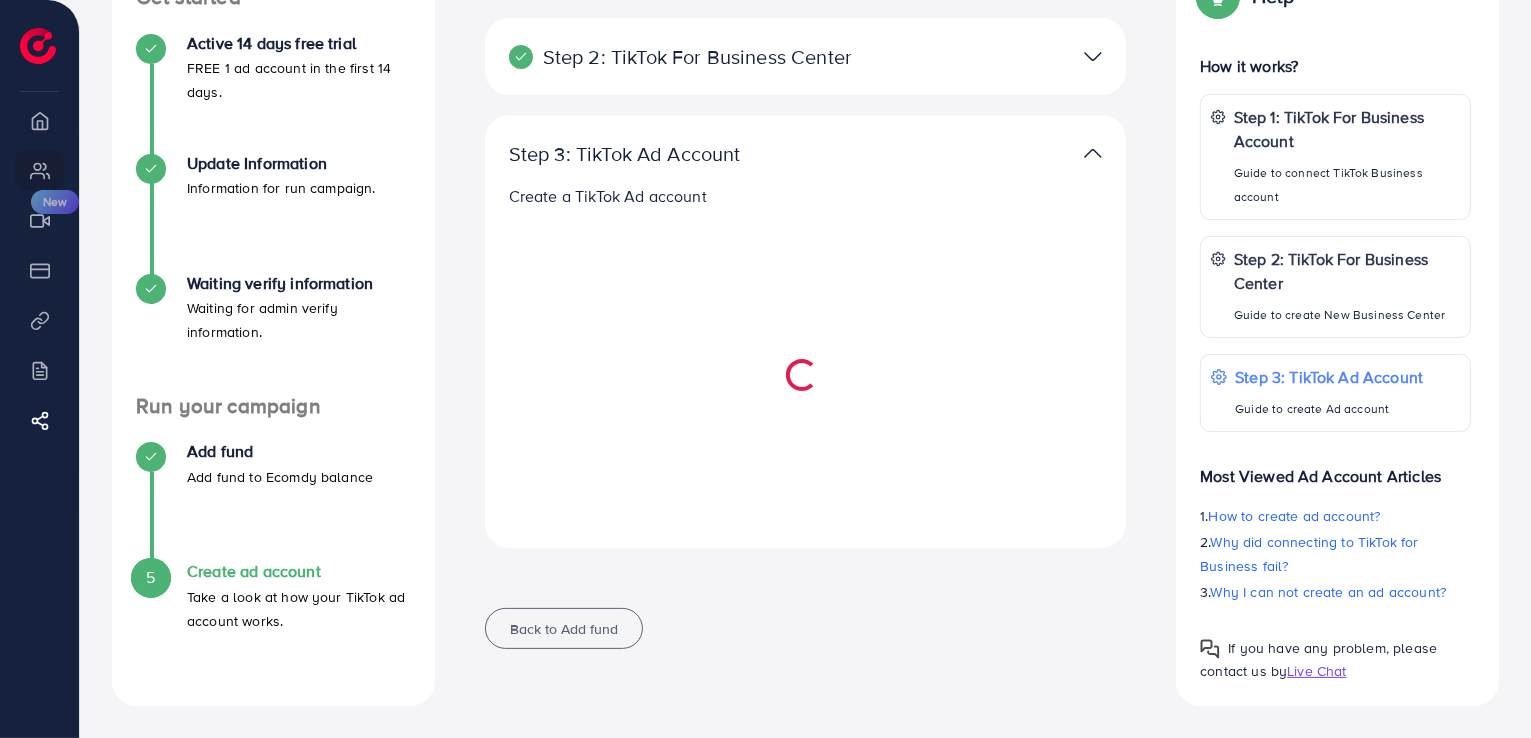select 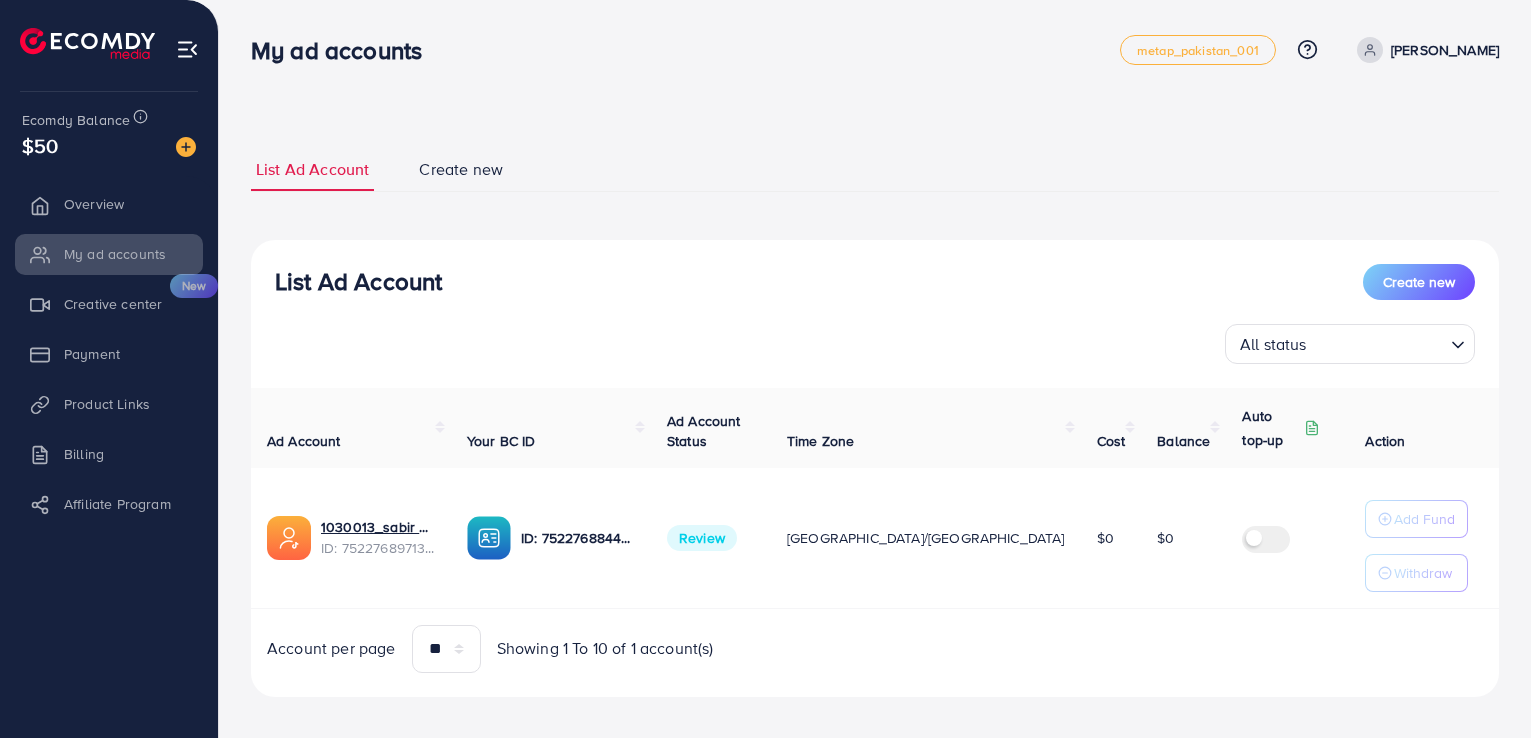 scroll, scrollTop: 0, scrollLeft: 0, axis: both 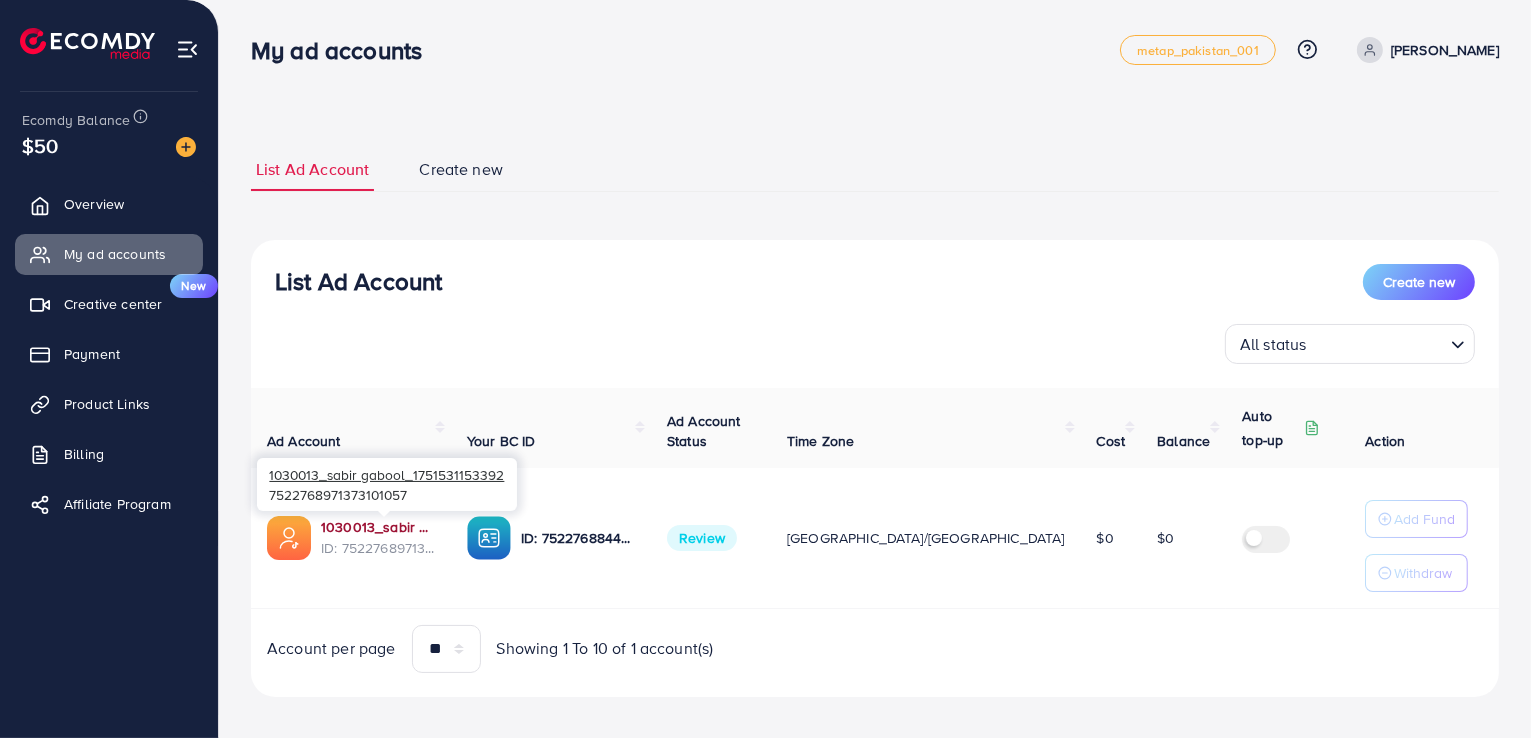 click on "1030013_sabir gabool_1751531153392" at bounding box center (378, 527) 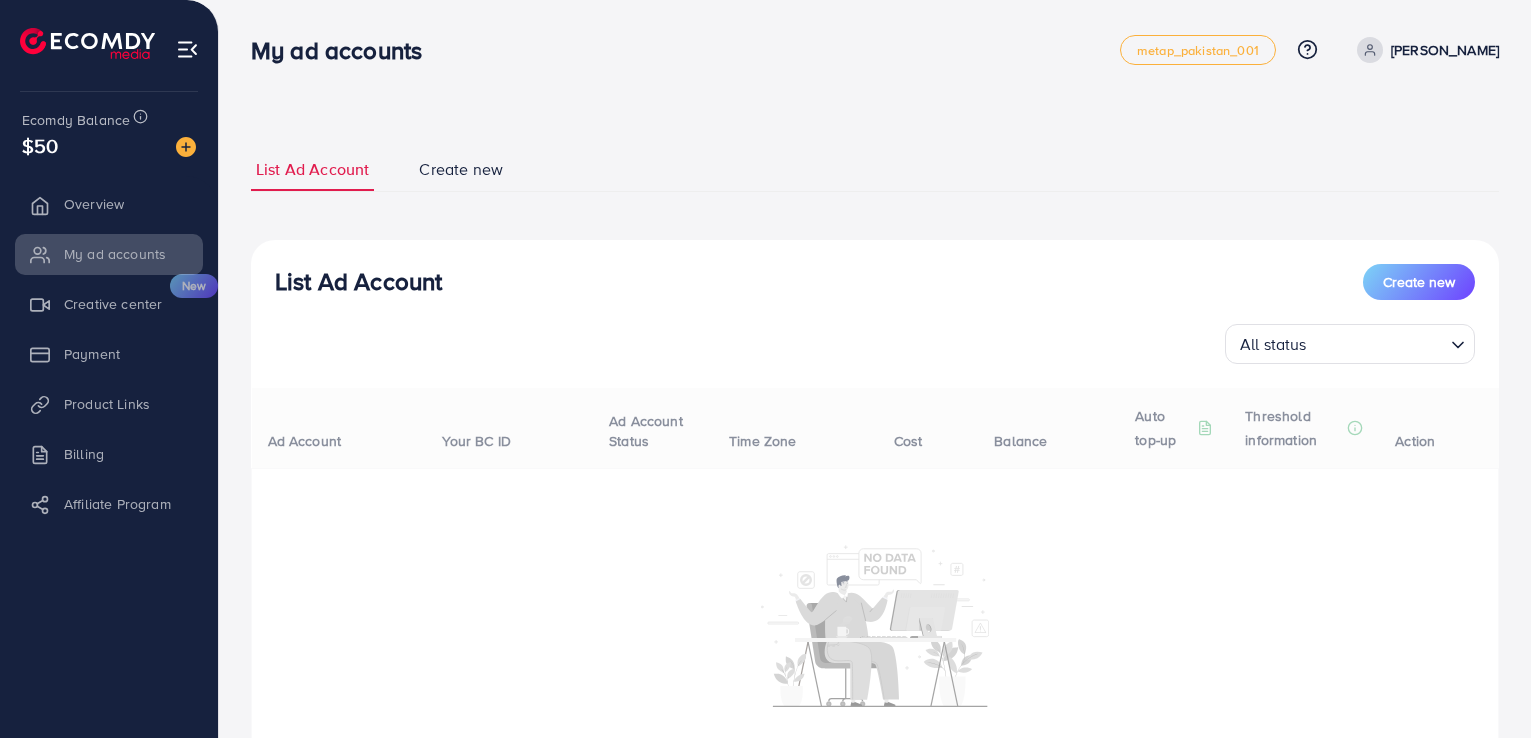 scroll, scrollTop: 0, scrollLeft: 0, axis: both 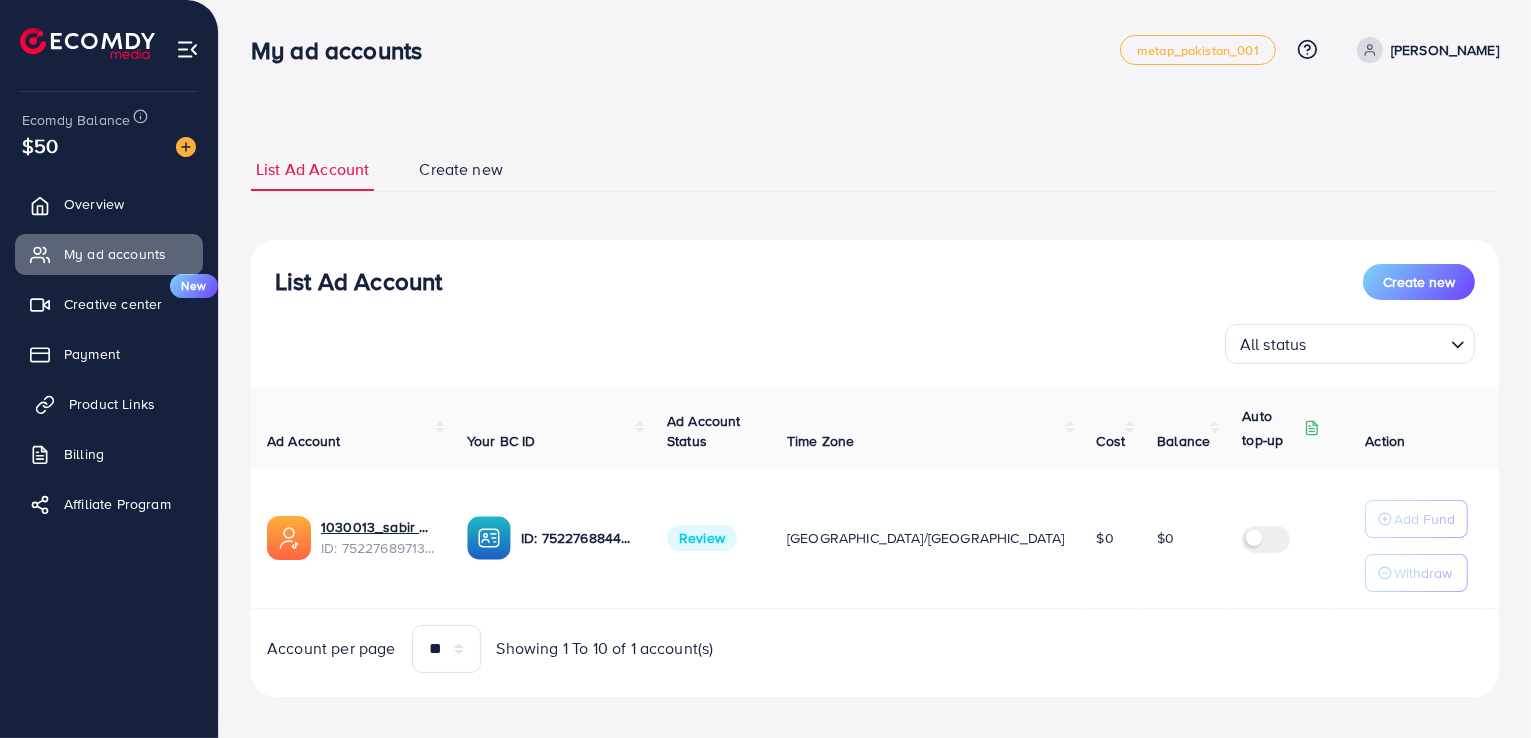 click on "Product Links" at bounding box center [112, 404] 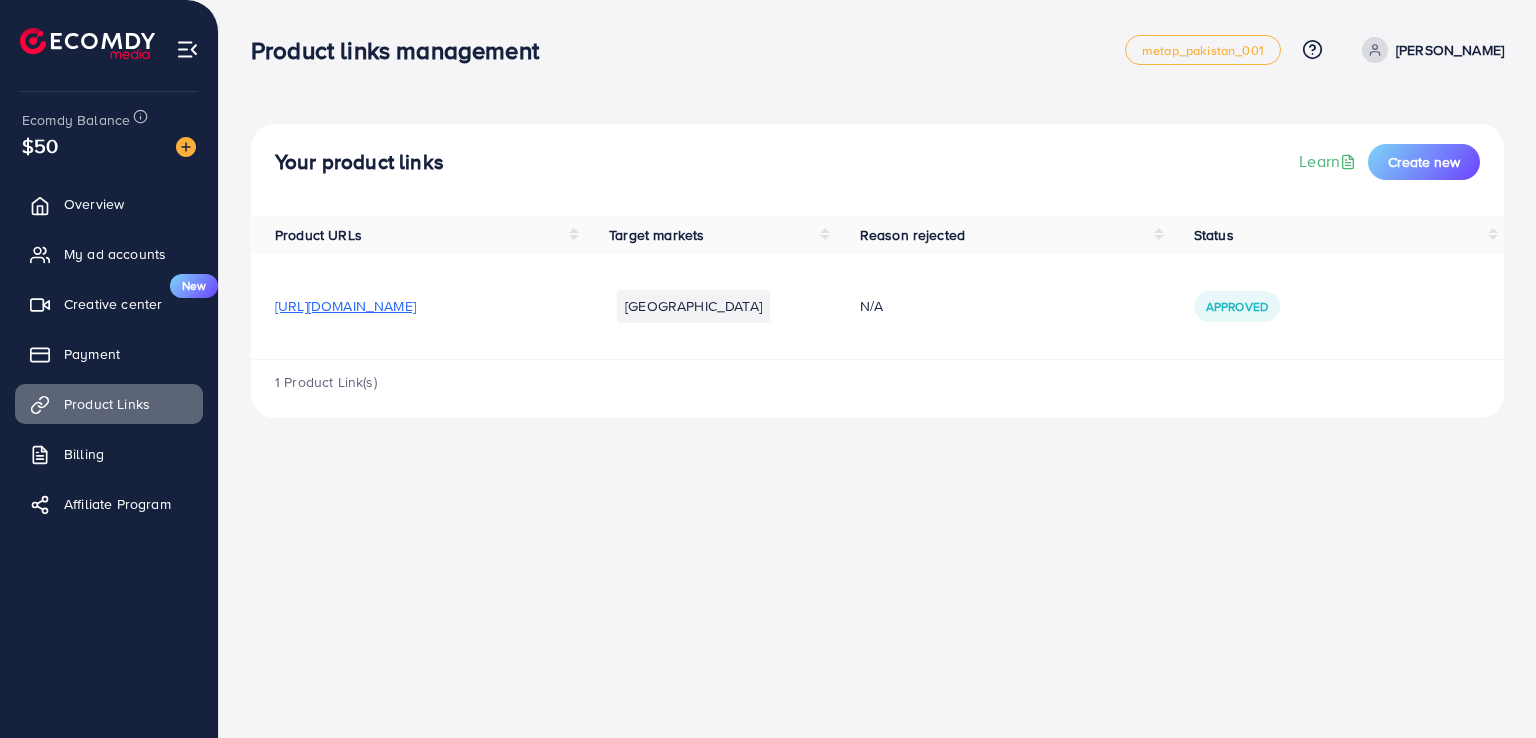 click on "https://nc01it-mn.myshopify.com/products/billfold-imported-mens-wallet?utm_source=copyToPasteBoard&utm_medium=product-links&utm_content=web" at bounding box center (345, 306) 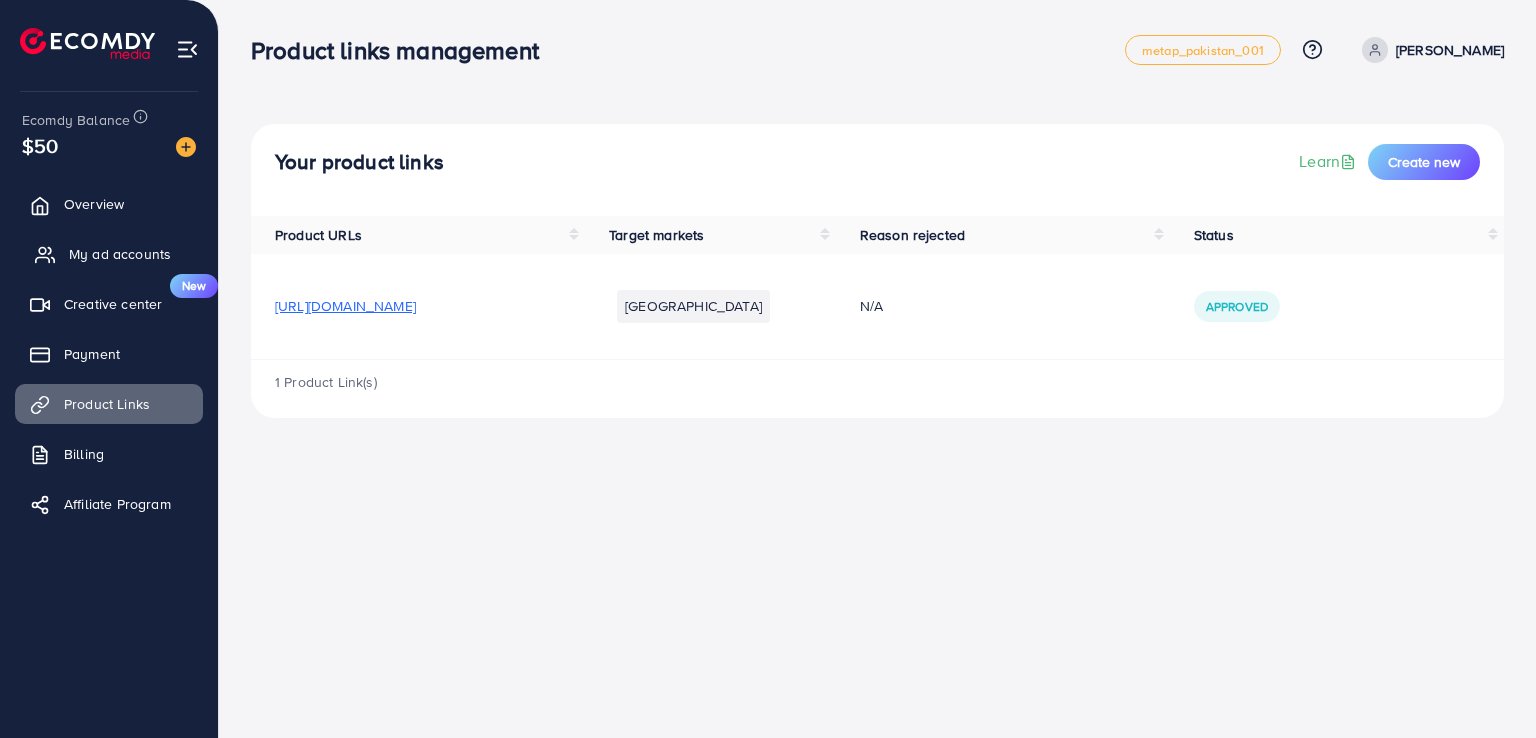 click on "My ad accounts" at bounding box center [120, 254] 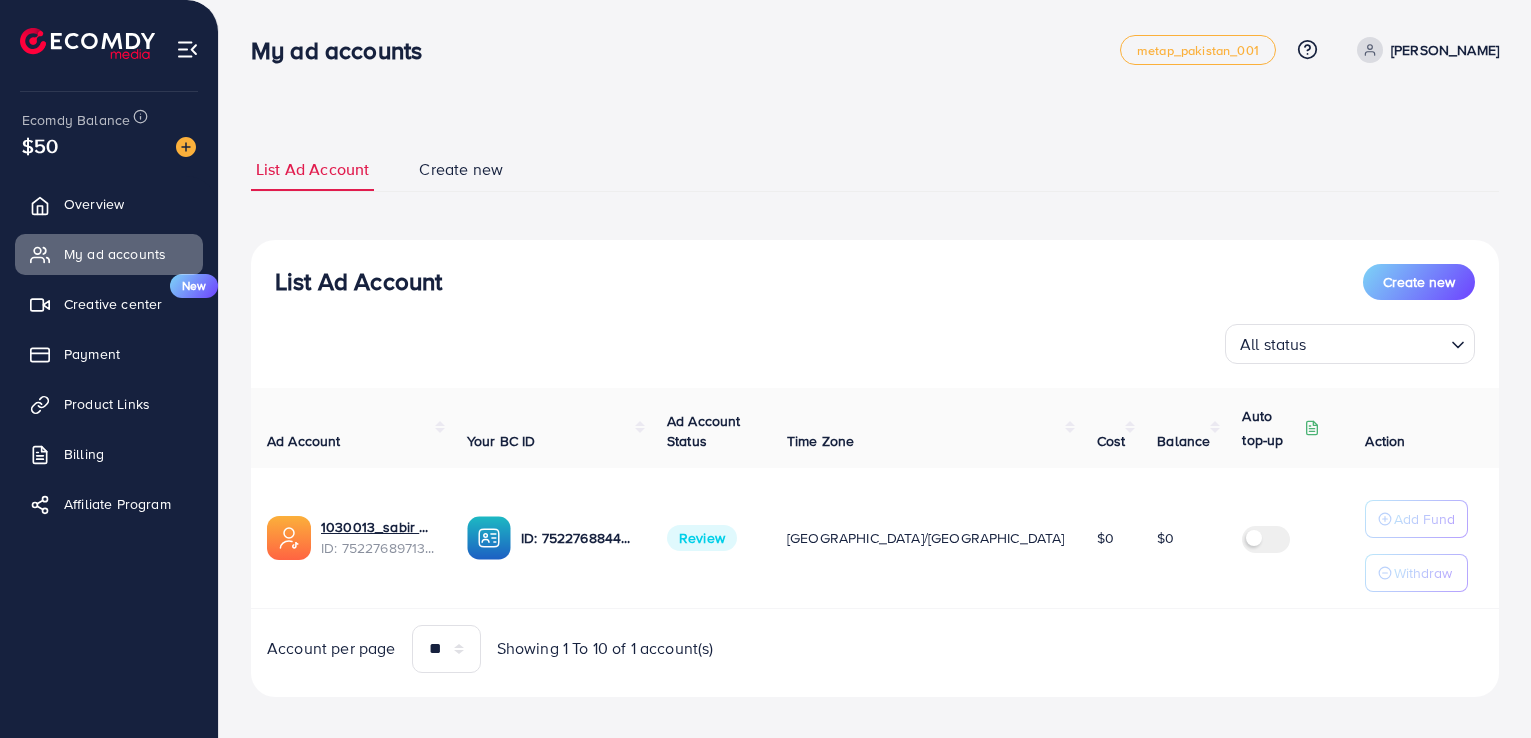 scroll, scrollTop: 0, scrollLeft: 0, axis: both 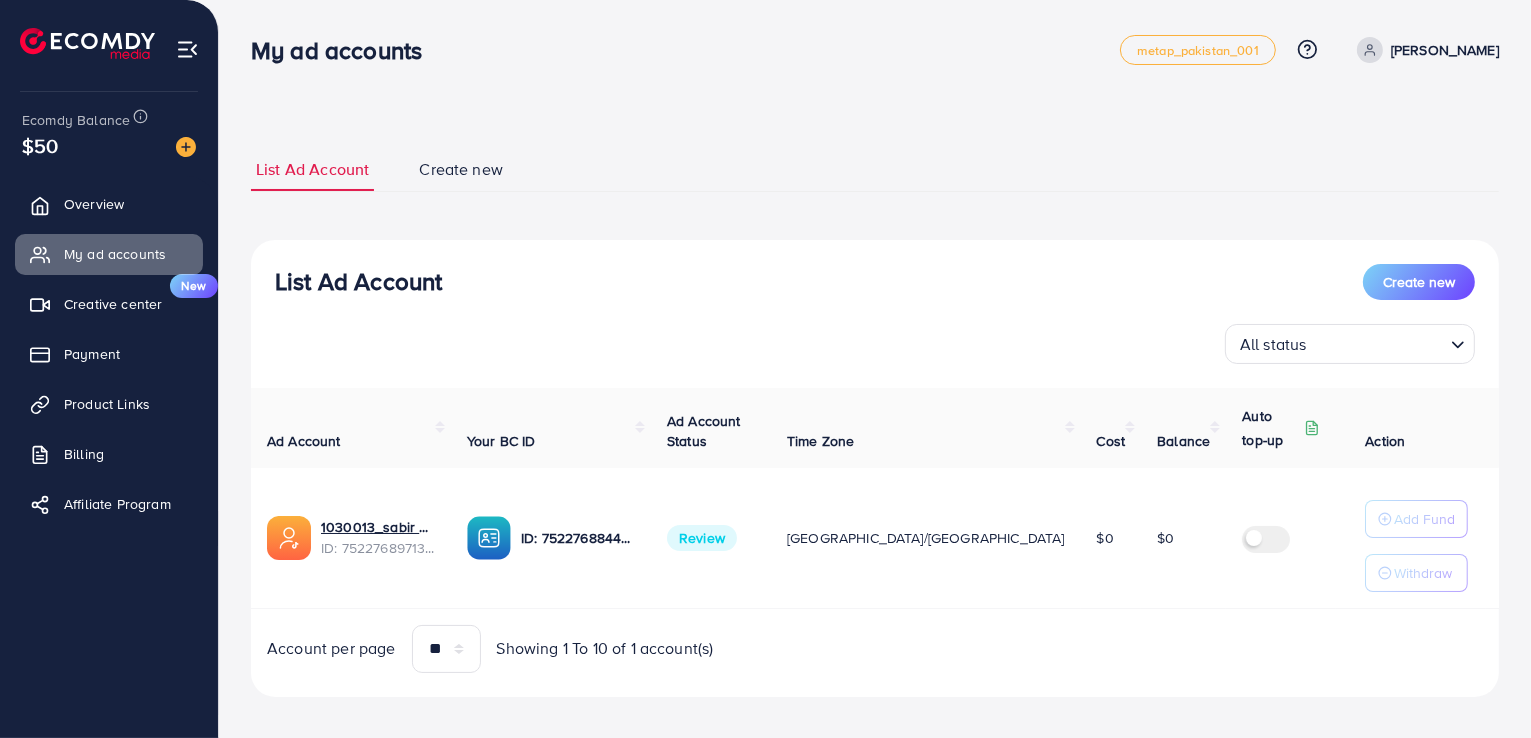click on "List Ad Account Create new" at bounding box center (875, 170) 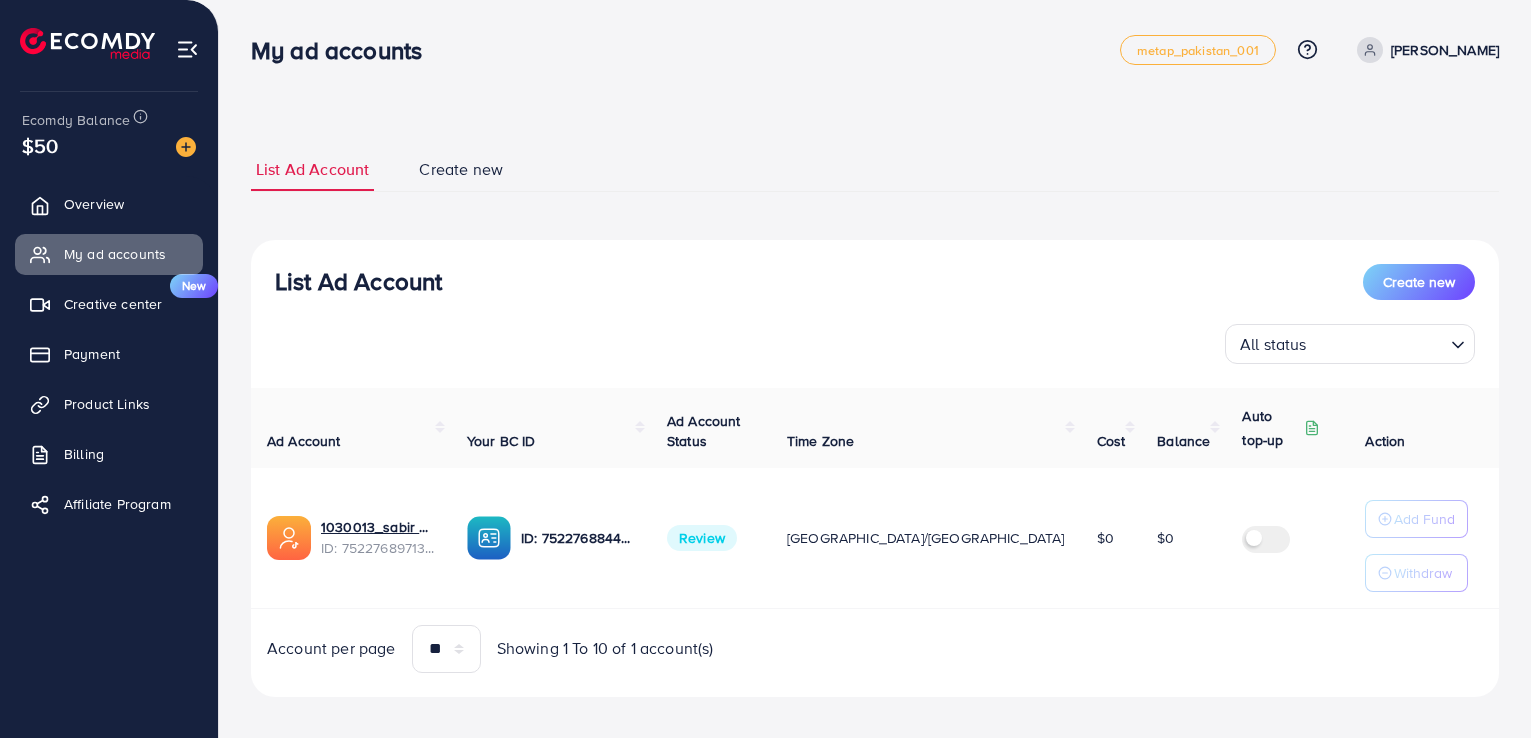 scroll, scrollTop: 0, scrollLeft: 0, axis: both 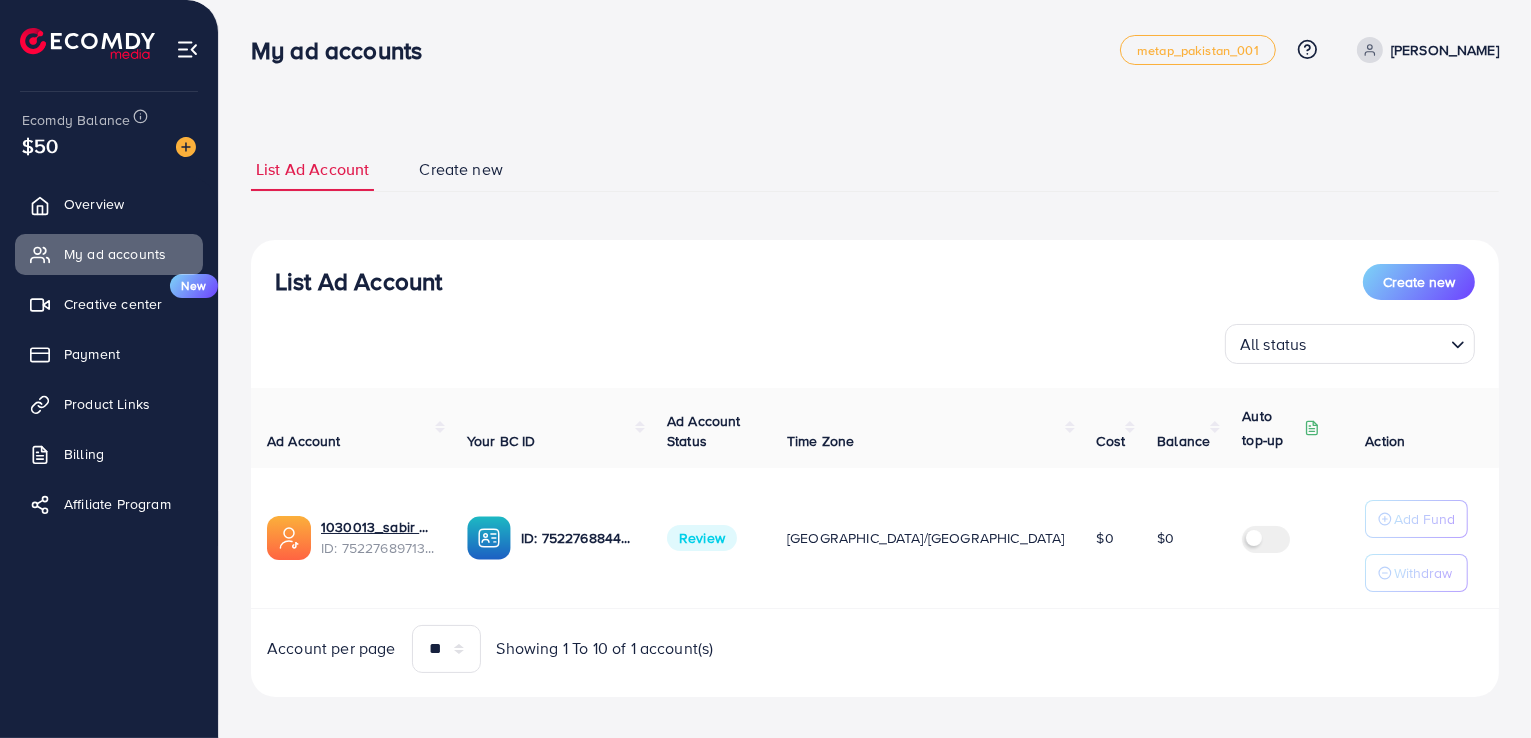 drag, startPoint x: 1427, startPoint y: 51, endPoint x: 1535, endPoint y: 62, distance: 108.55874 